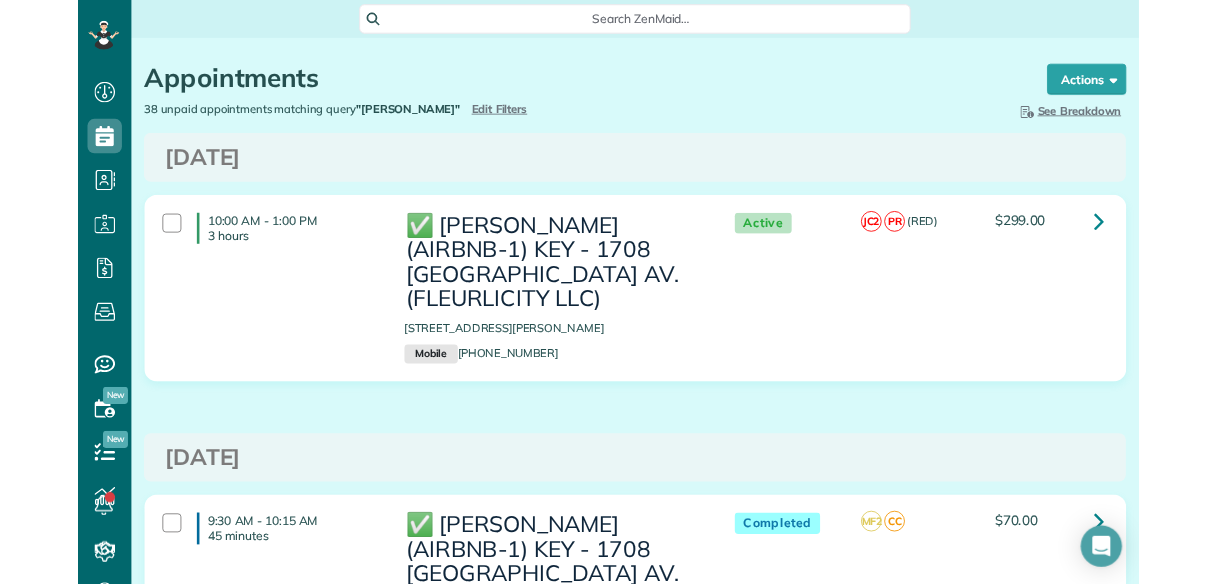 scroll, scrollTop: 0, scrollLeft: 0, axis: both 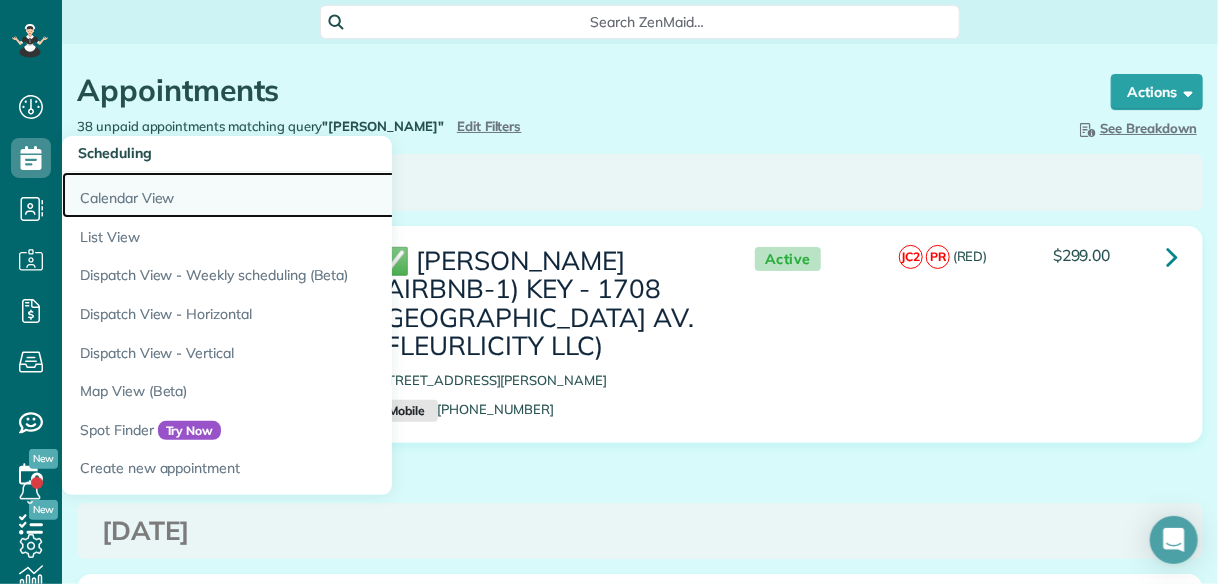 click on "Calendar View" at bounding box center (312, 195) 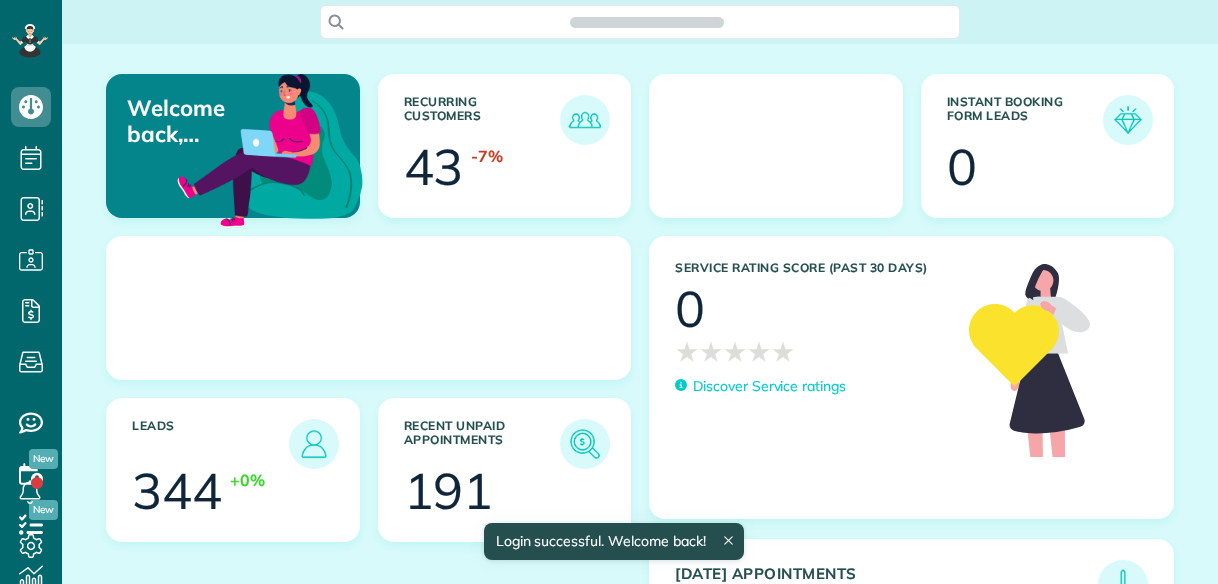 scroll, scrollTop: 0, scrollLeft: 0, axis: both 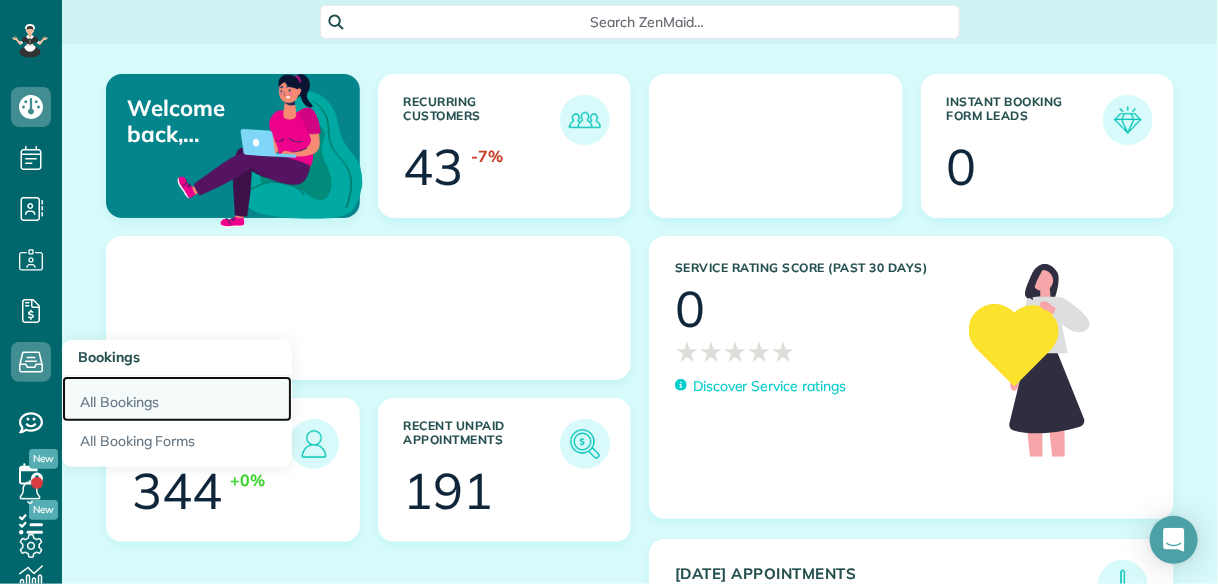 click on "All Bookings" at bounding box center [177, 399] 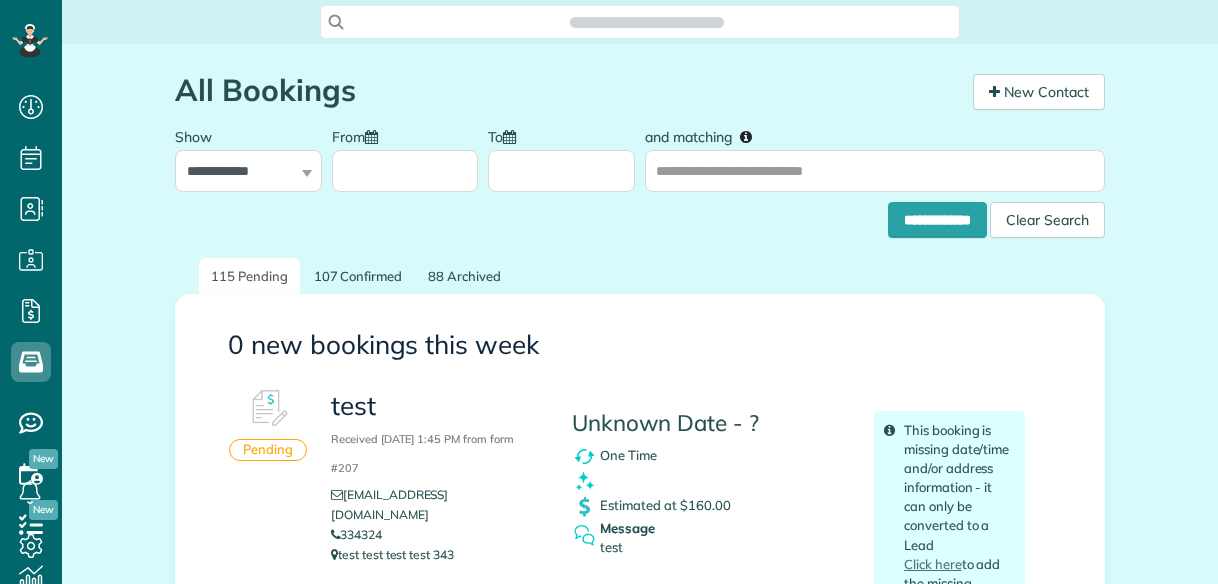 scroll, scrollTop: 0, scrollLeft: 0, axis: both 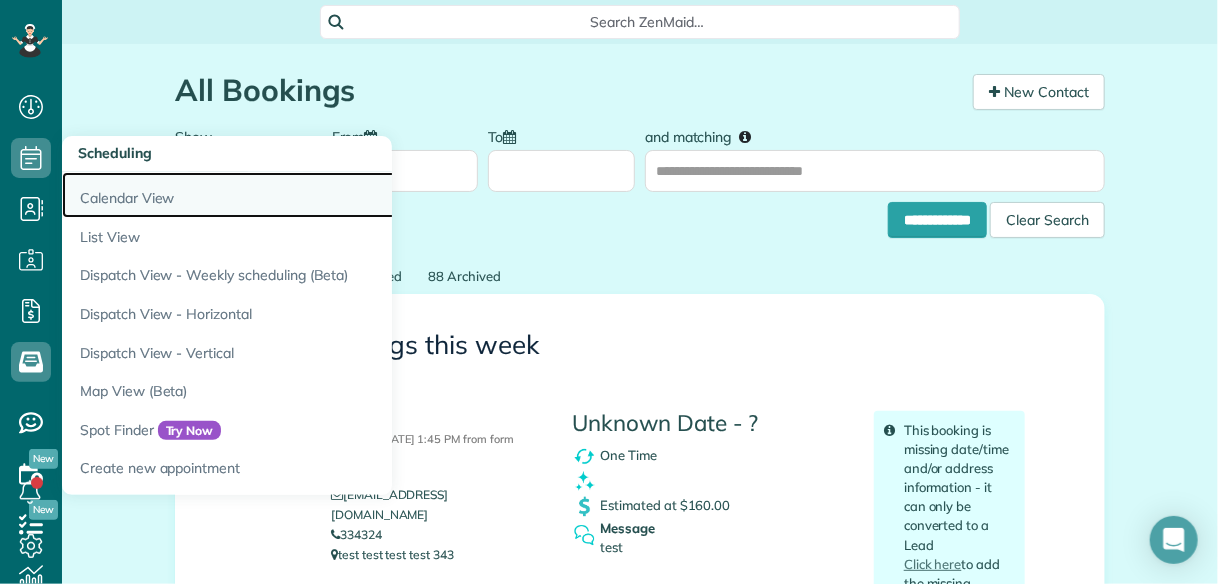 click on "Calendar View" at bounding box center (312, 195) 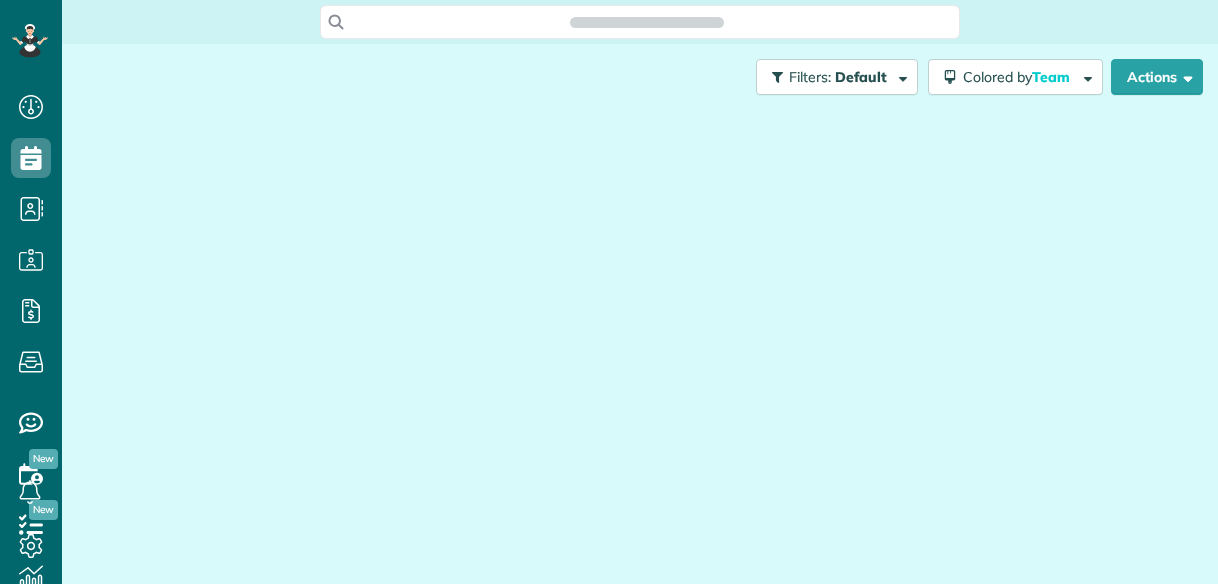 scroll, scrollTop: 0, scrollLeft: 0, axis: both 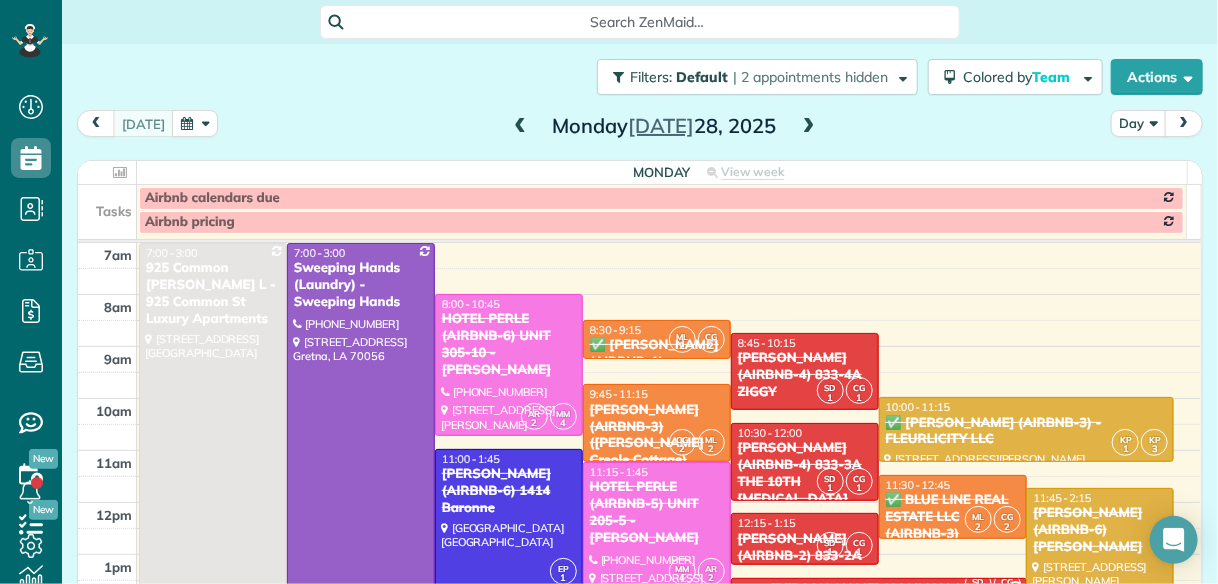 click at bounding box center [520, 127] 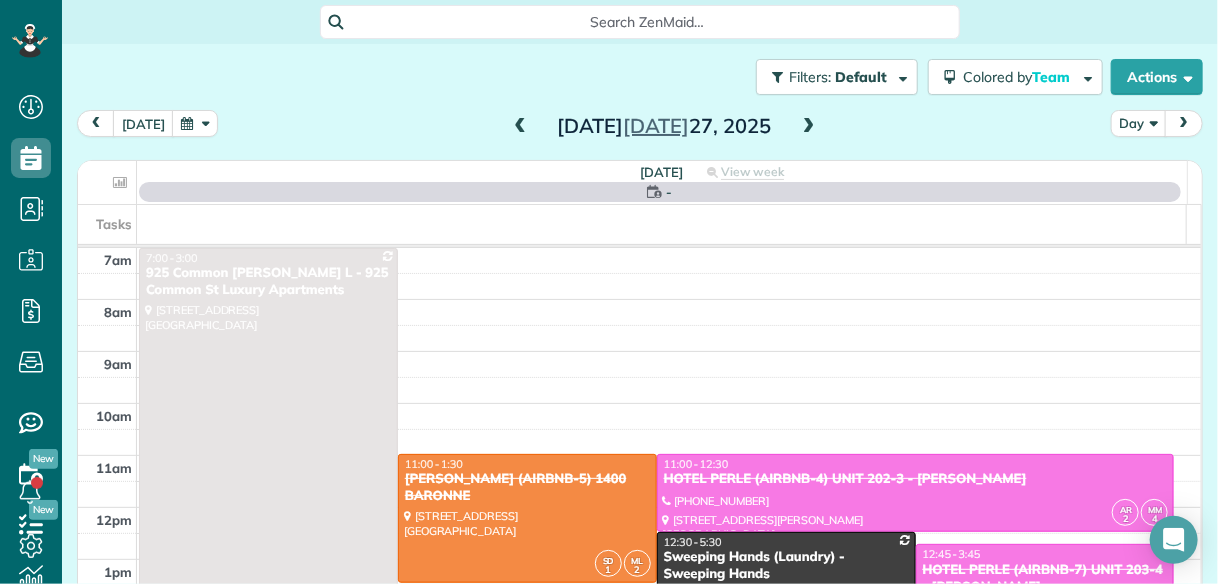 click at bounding box center [520, 127] 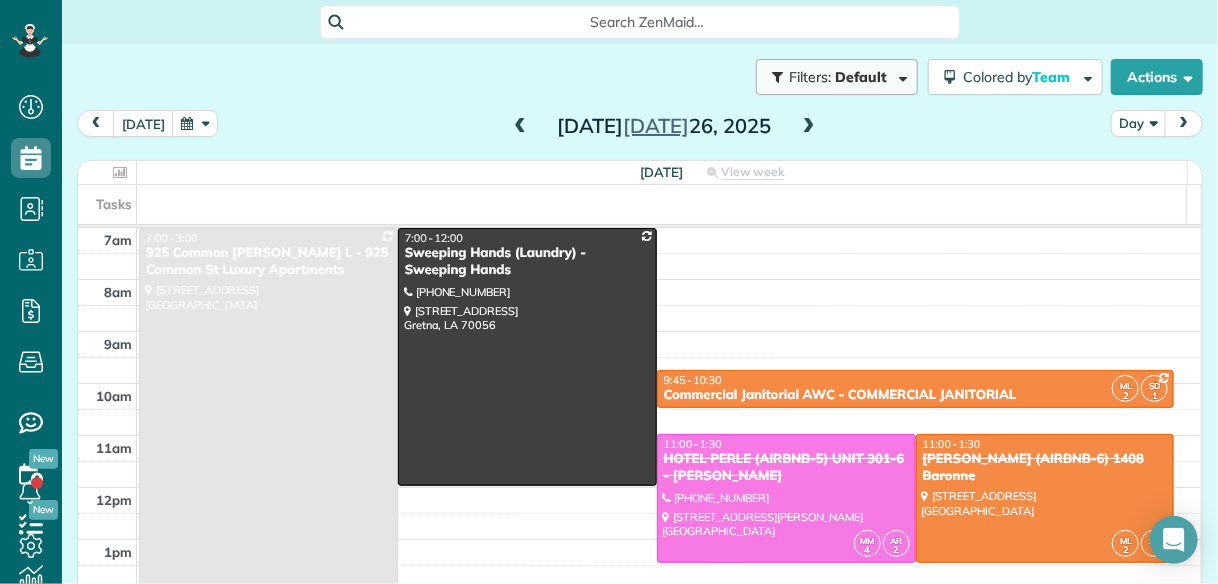 scroll, scrollTop: 729, scrollLeft: 61, axis: both 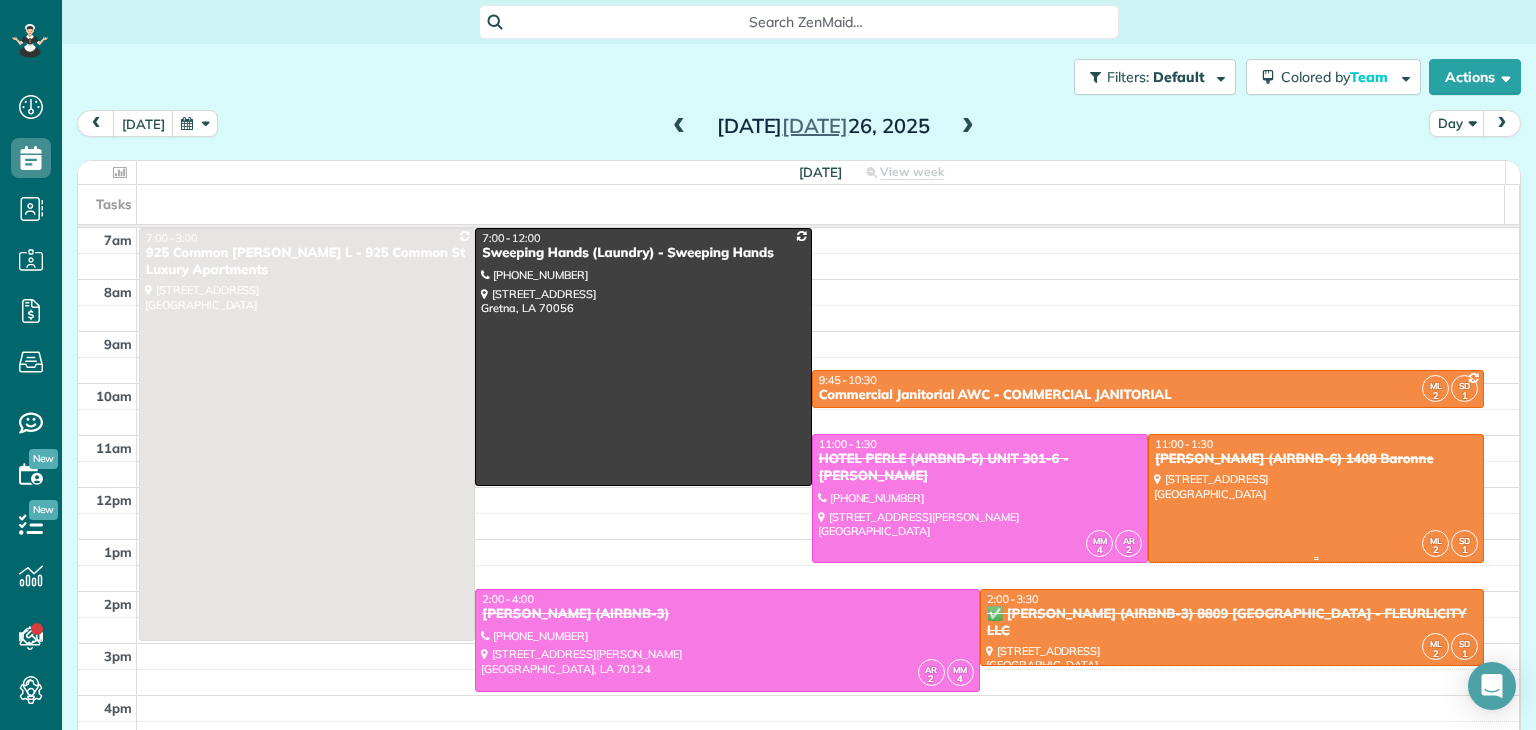 click at bounding box center [1316, 498] 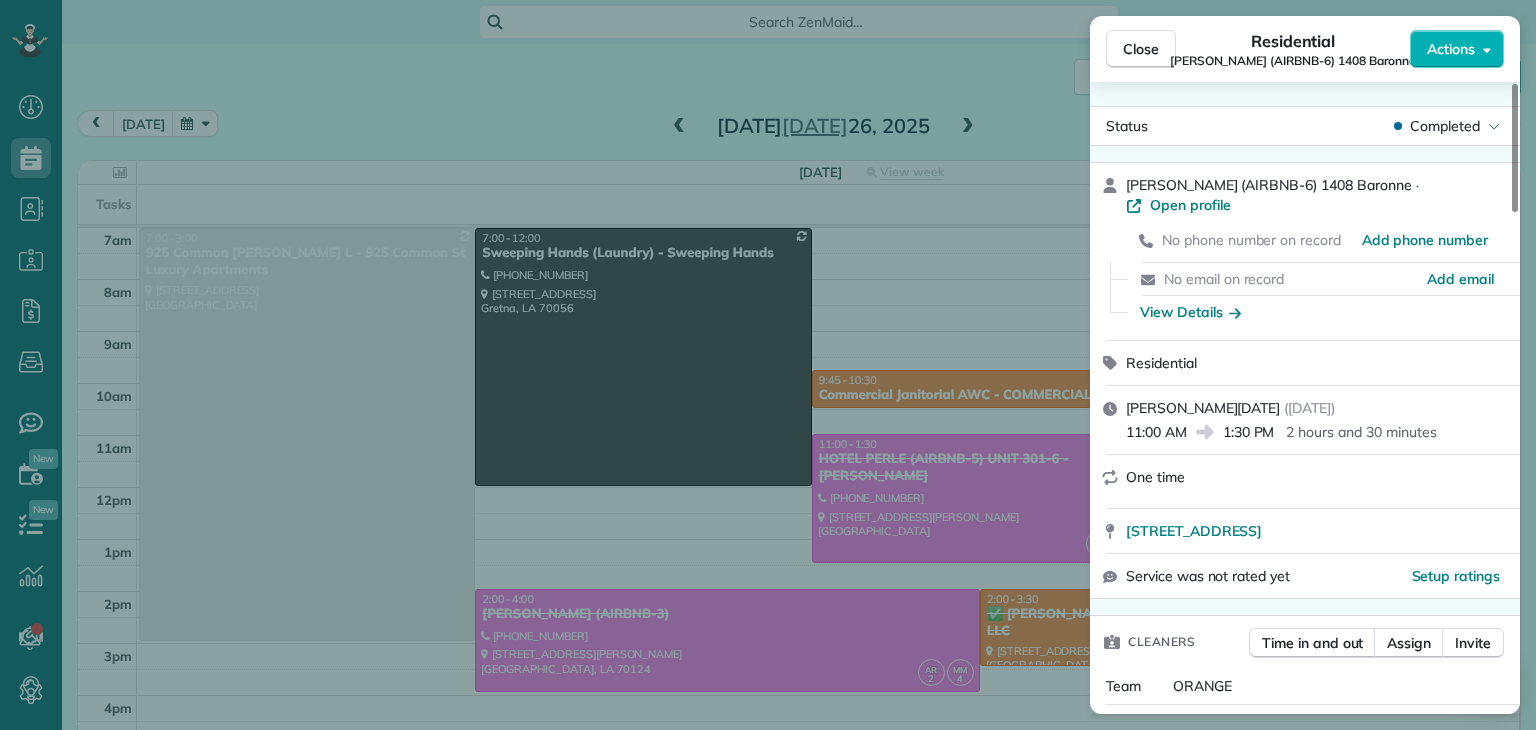 drag, startPoint x: 770, startPoint y: 511, endPoint x: 755, endPoint y: 516, distance: 15.811388 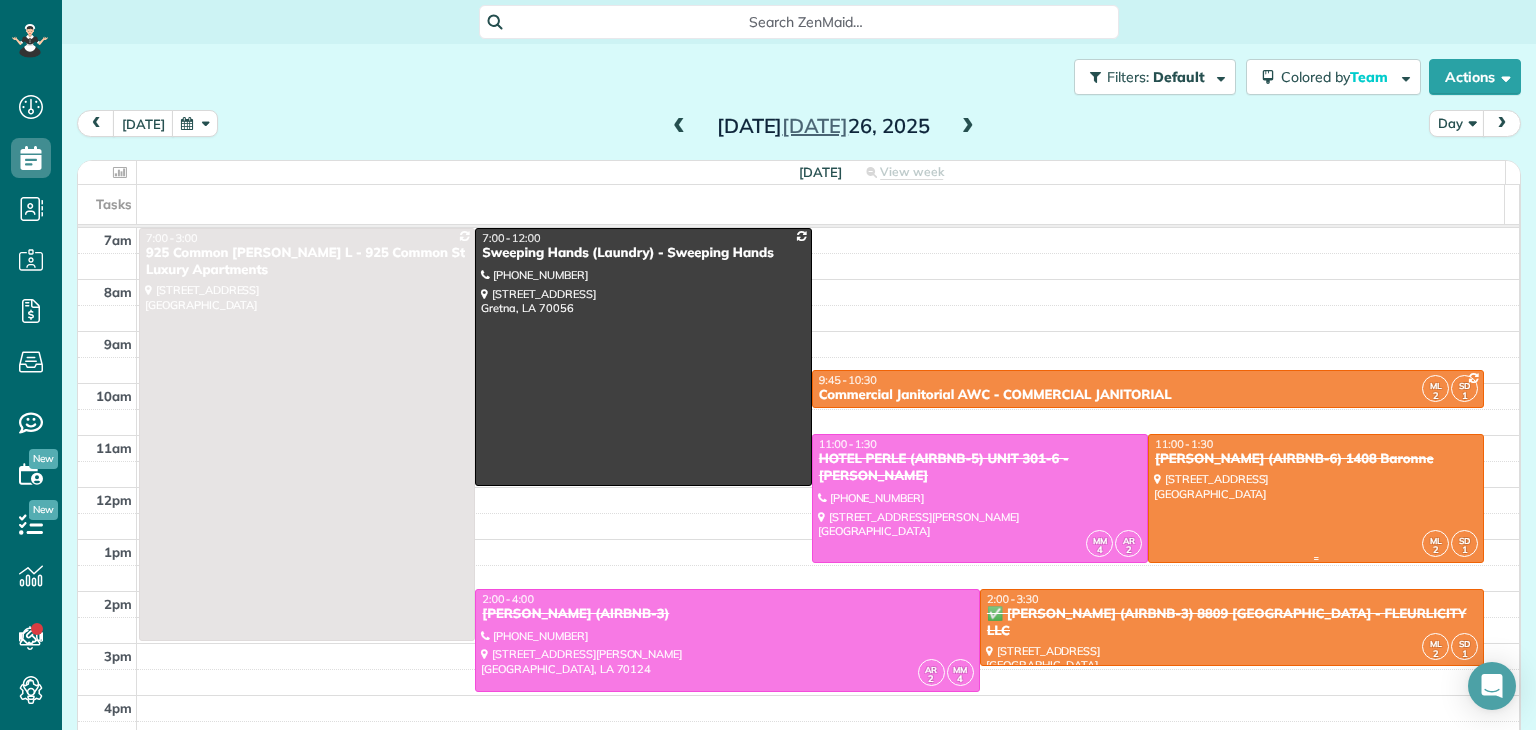 click at bounding box center (1316, 498) 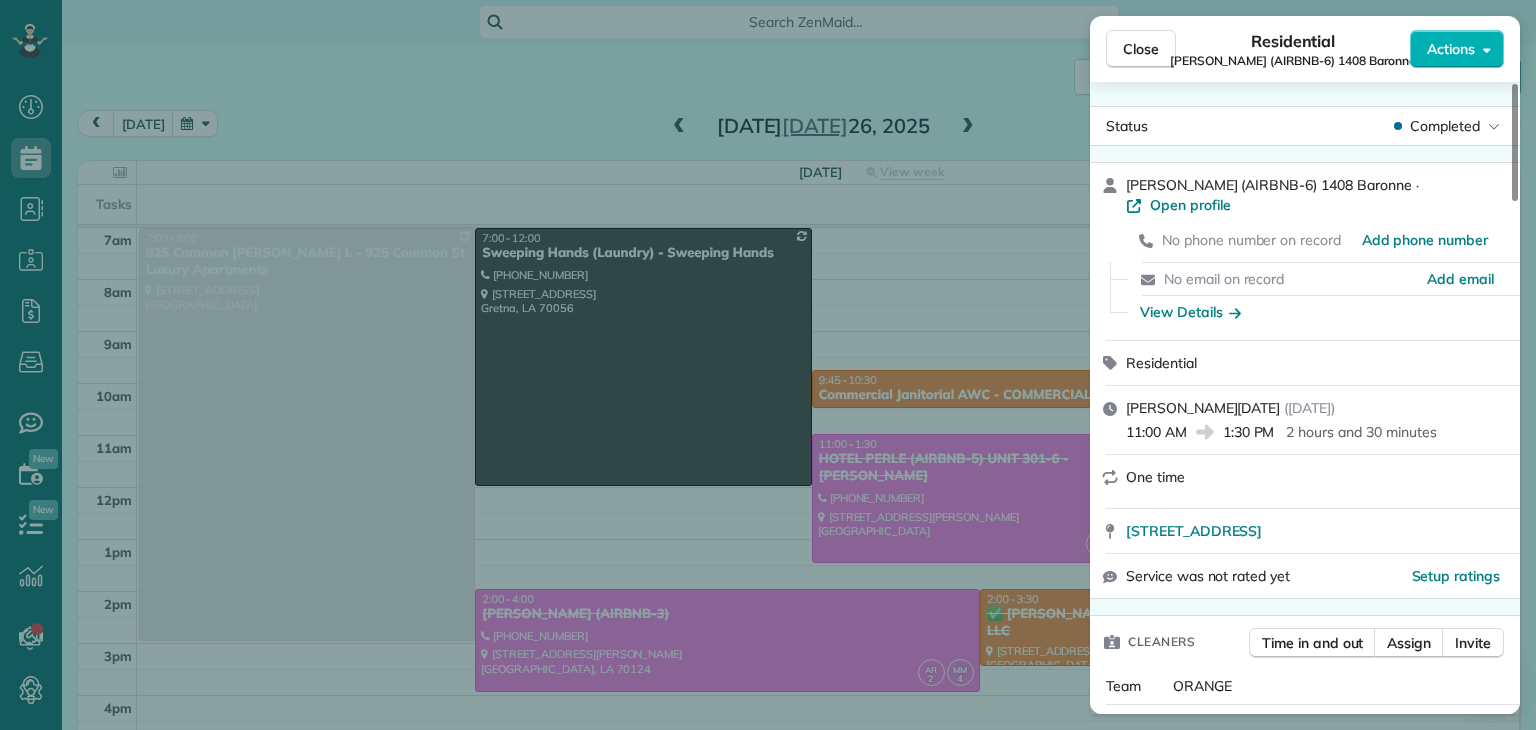 click on "Close Residential NICK BRUNO (AIRBNB-6) 1408 Baronne Actions Status Completed NICK BRUNO (AIRBNB-6) 1408 Baronne · Open profile No phone number on record Add phone number No email on record Add email View Details Residential sábado, julio 26, 2025 ( 2 days ago ) 11:00 AM 1:30 PM 2 hours and 30 minutes One time 1408 Baronne Street New Orleans LA 70113 Service was not rated yet Setup ratings Cleaners Time in and out Assign Invite Team ORANGE Cleaners MARBELLA   LOBO 11:02 AM 2:10 PM SONIA YANINA   DOMINGUEZ 11:00 AM 2:10 PM Checklist Try Now Keep this appointment up to your standards. Stay on top of every detail, keep your cleaners organised, and your client happy. Assign a checklist Watch a 5 min demo Billing Billing actions Service Service Price (1x $250.00) $250.00 Add an item Overcharge $0.00 Discount $0.00 Coupon discount - Primary tax - Secondary tax - Total appointment price $250.00 Tips collected New feature! $0.00 Unpaid Mark as paid Total including tip $250.00 Get paid online in no-time! Work items" at bounding box center (768, 365) 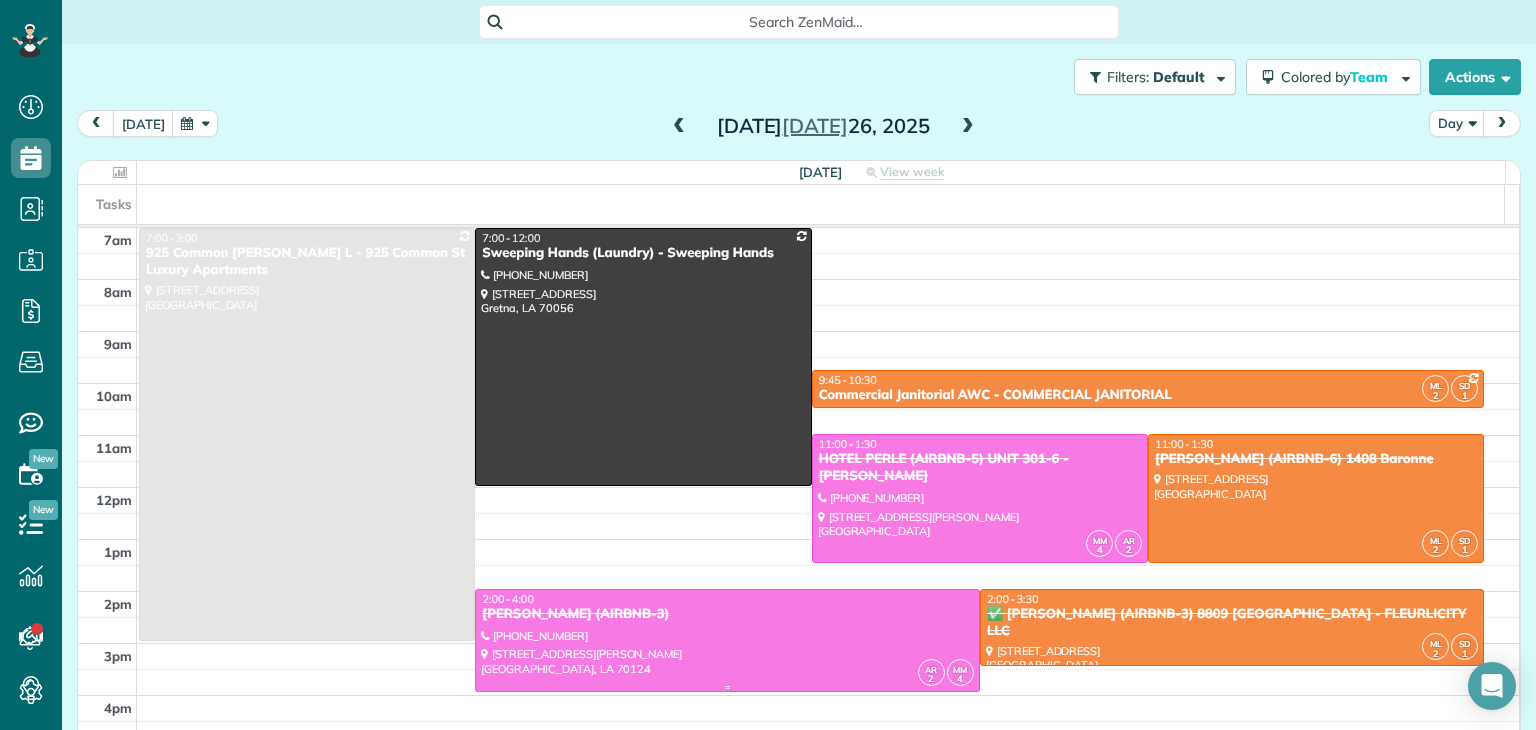 click at bounding box center [727, 640] 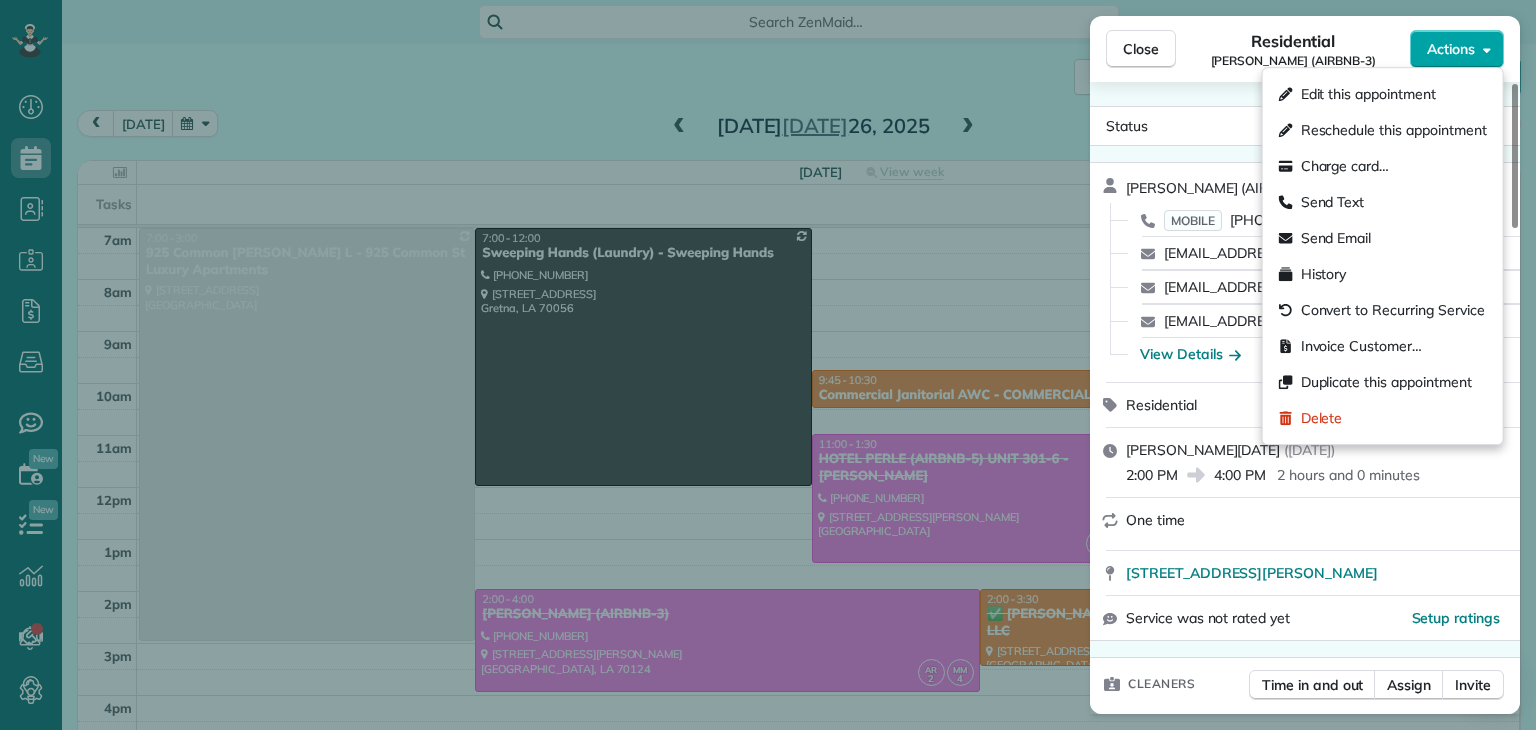 click on "Actions" at bounding box center [1451, 49] 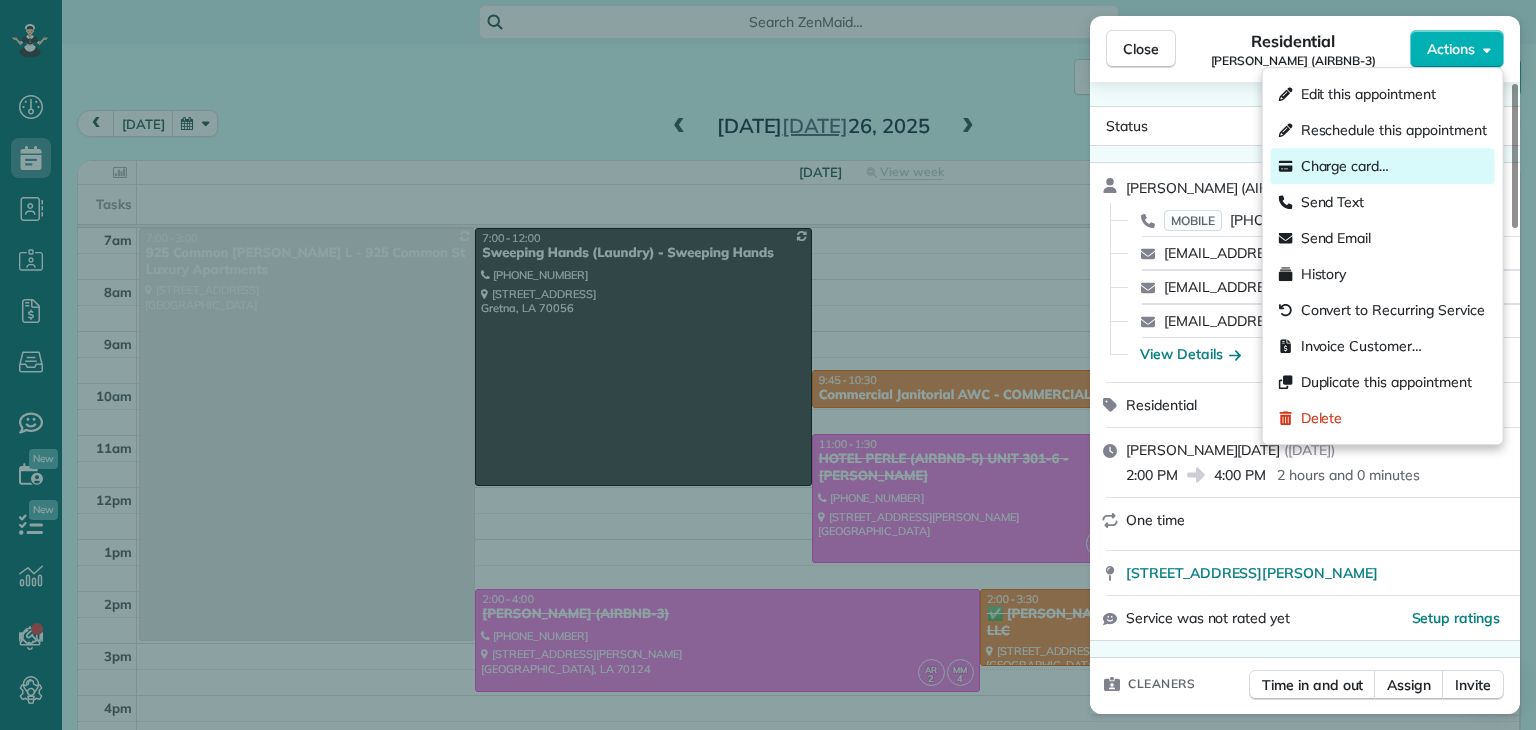 click on "Charge card…" at bounding box center [1345, 166] 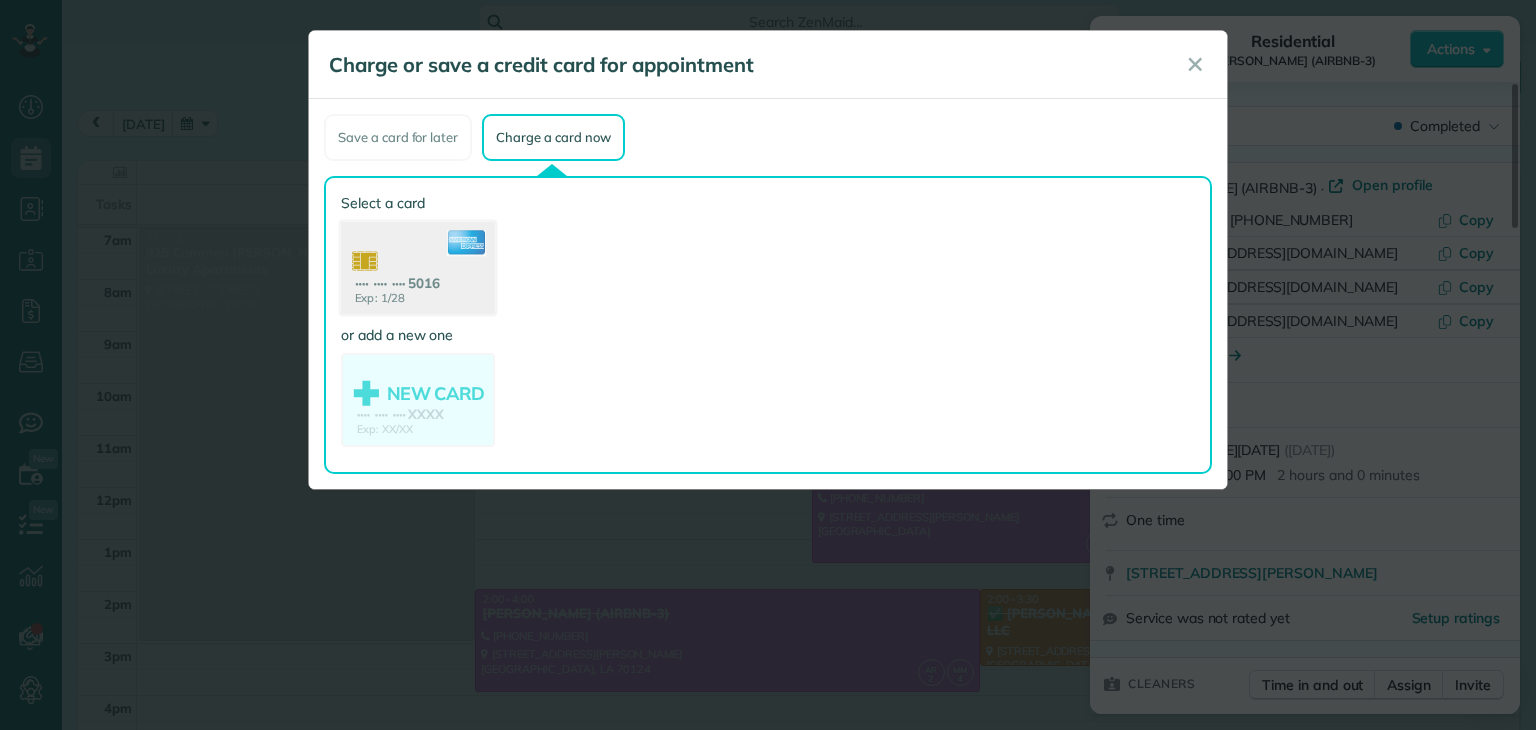 click 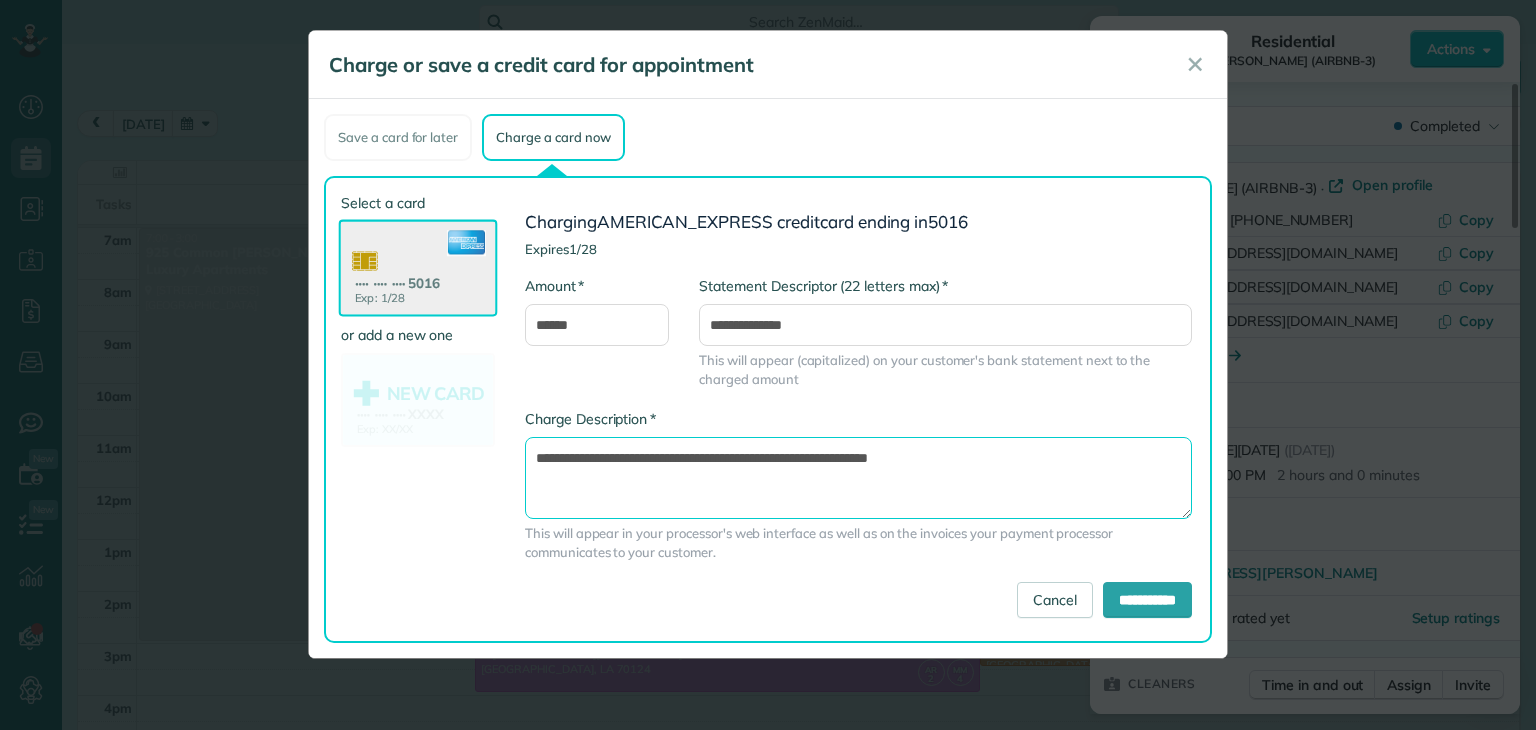 click on "**********" at bounding box center (858, 478) 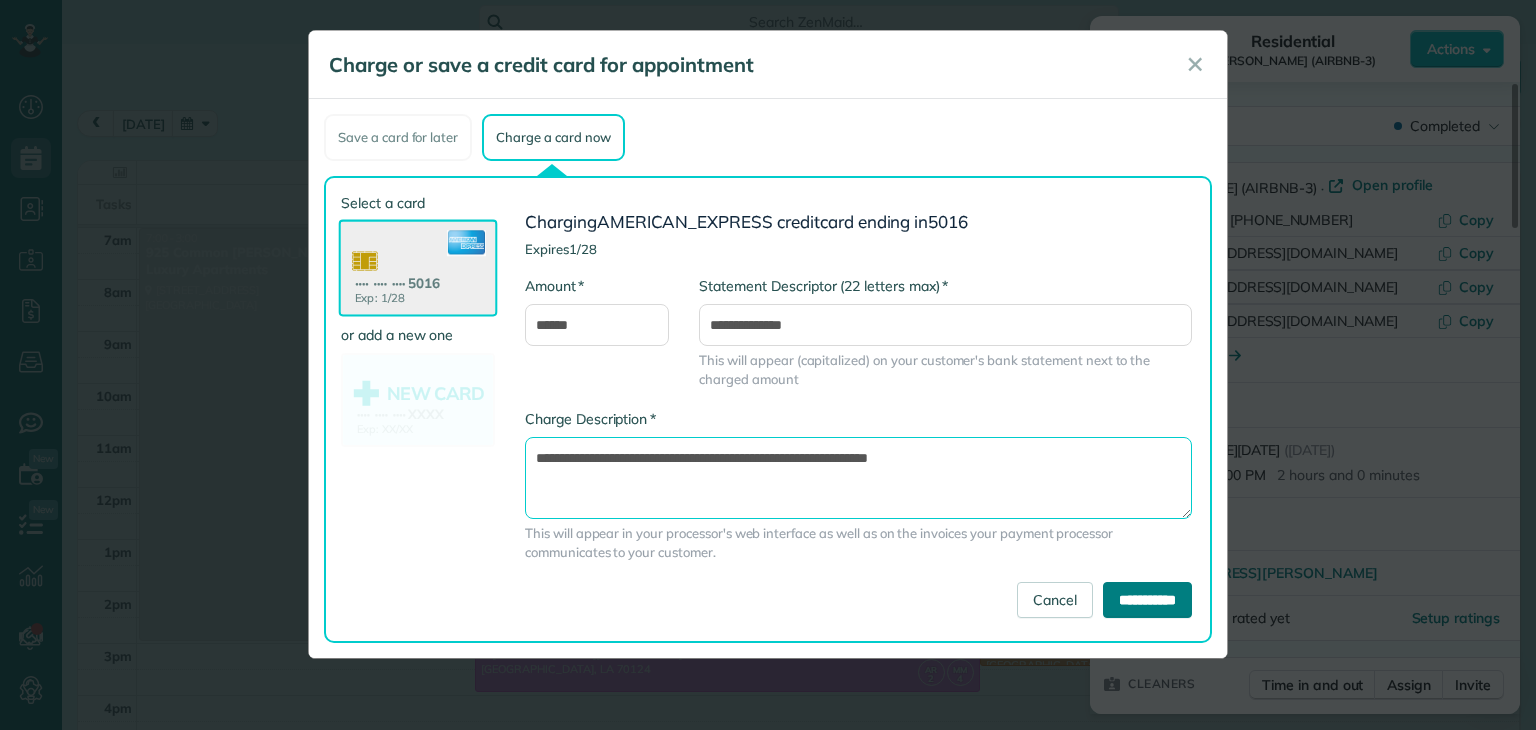 type on "**********" 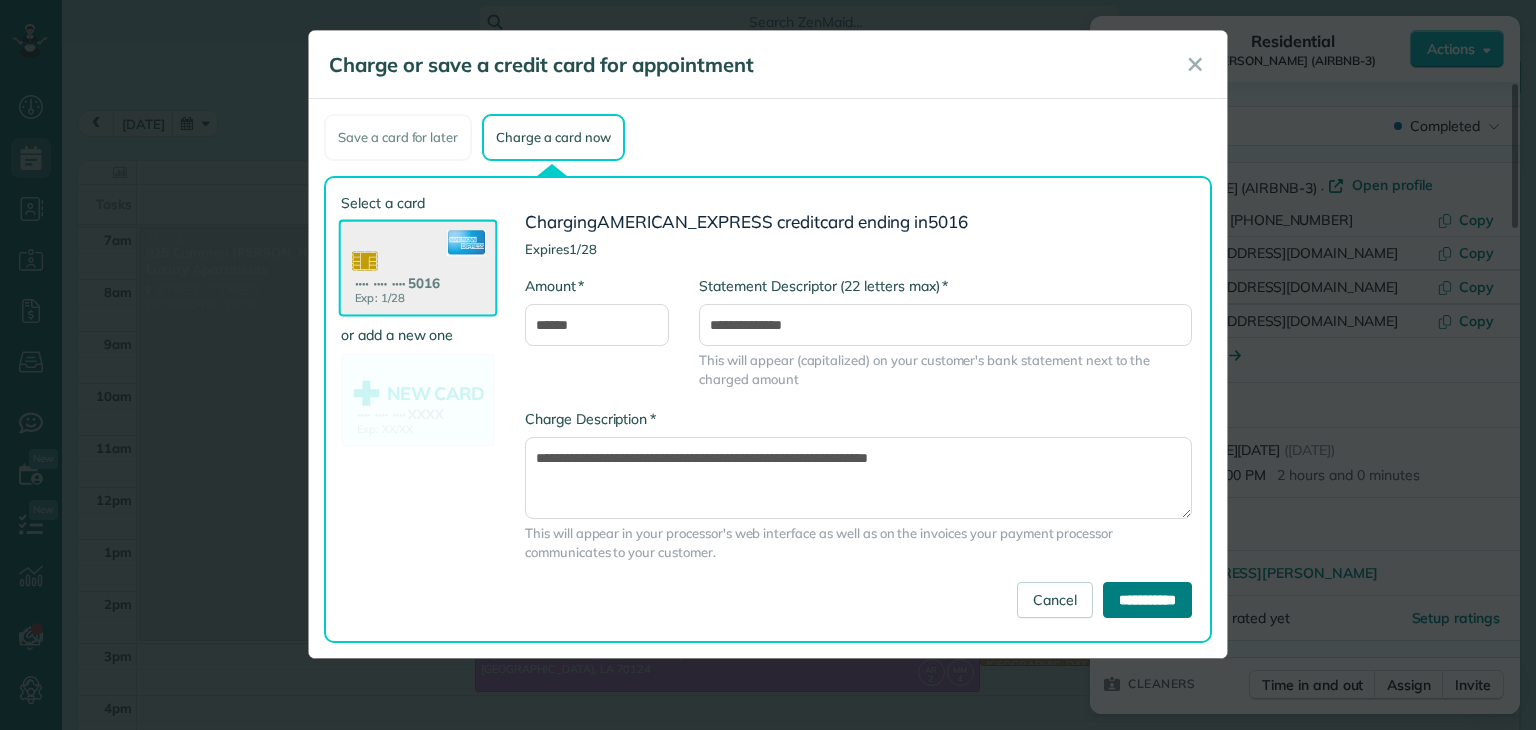 click on "**********" at bounding box center [1147, 600] 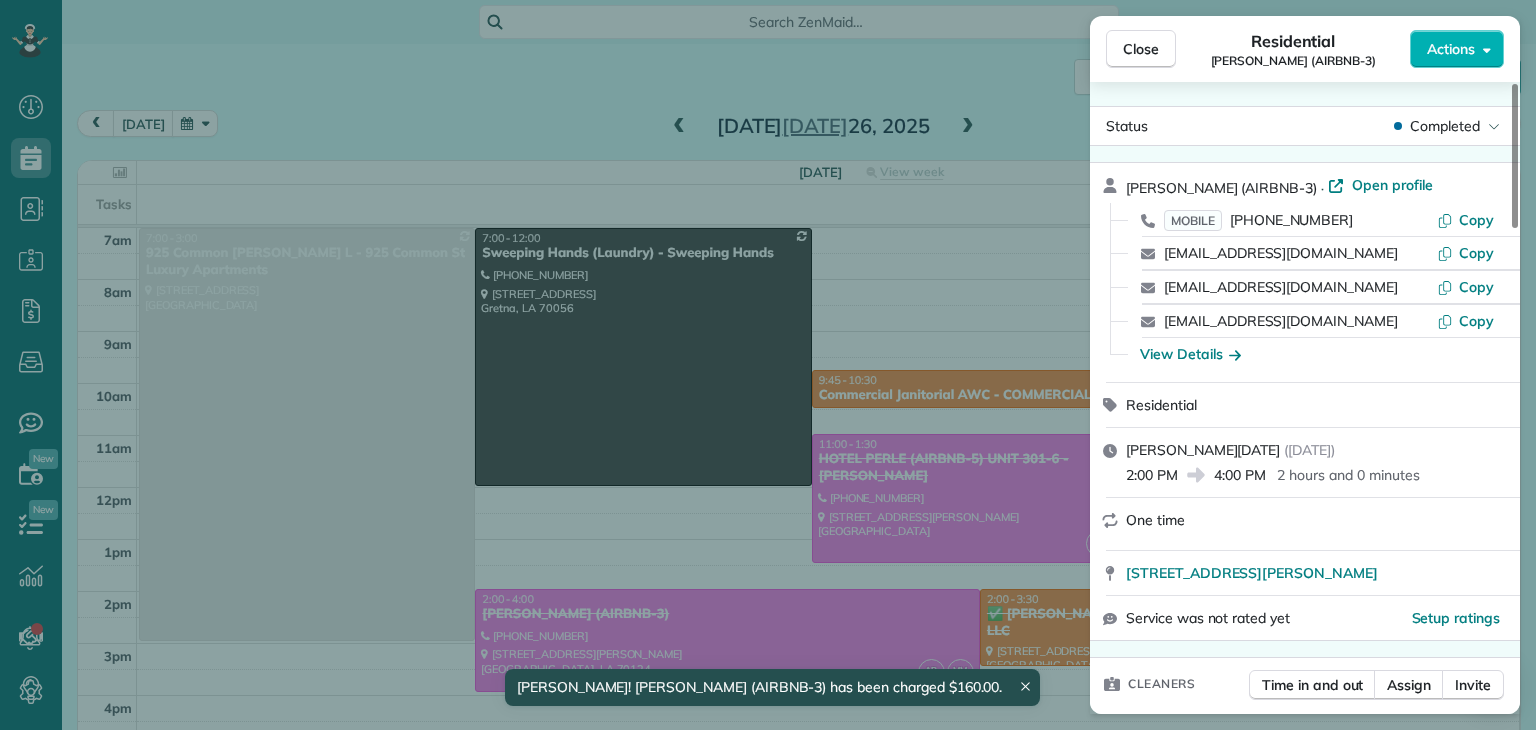 click on "Close Residential EMILY ROUNTREE (AIRBNB-3) Actions Status Completed EMILY ROUNTREE (AIRBNB-3) · Open profile MOBILE (972) 953-8013 Copy dwanafrank@yahoo.com Copy savorspaces@gmail.com Copy hello@nailsbycolvin.com Copy View Details Residential sábado, julio 26, 2025 ( 2 days ago ) 2:00 PM 4:00 PM 2 hours and 0 minutes One time 4670 Kendall Dr. New Orleans LA 70124 Service was not rated yet Setup ratings Cleaners Time in and out Assign Invite Team PINK Cleaners ALISENIA   RAMIREZ 2:00 PM 4:09 PM MARYURIE   MURILLO 2:00 PM 4:09 PM Checklist Try Now Keep this appointment up to your standards. Stay on top of every detail, keep your cleaners organised, and your client happy. Assign a checklist Watch a 5 min demo Billing Billing actions Service Service Price (1x $160.00) $160.00 Add an item Overcharge $0.00 Discount $0.00 Coupon discount - Primary tax - Secondary tax - Total appointment price $160.00 Tips collected New feature! $0.00 Paid by card Total including tip $160.00 Get paid online in no-time! Work items" at bounding box center [768, 365] 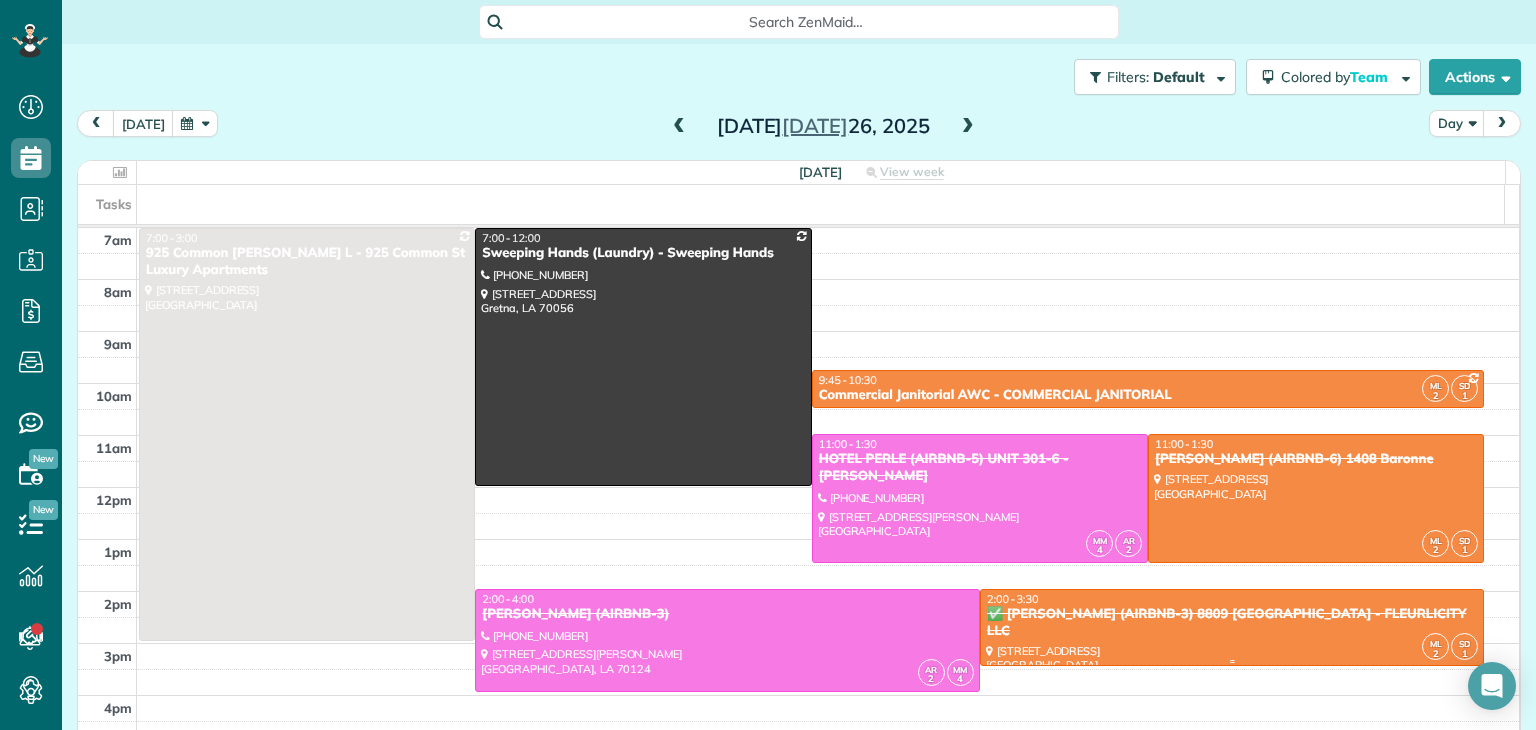 click at bounding box center (1232, 627) 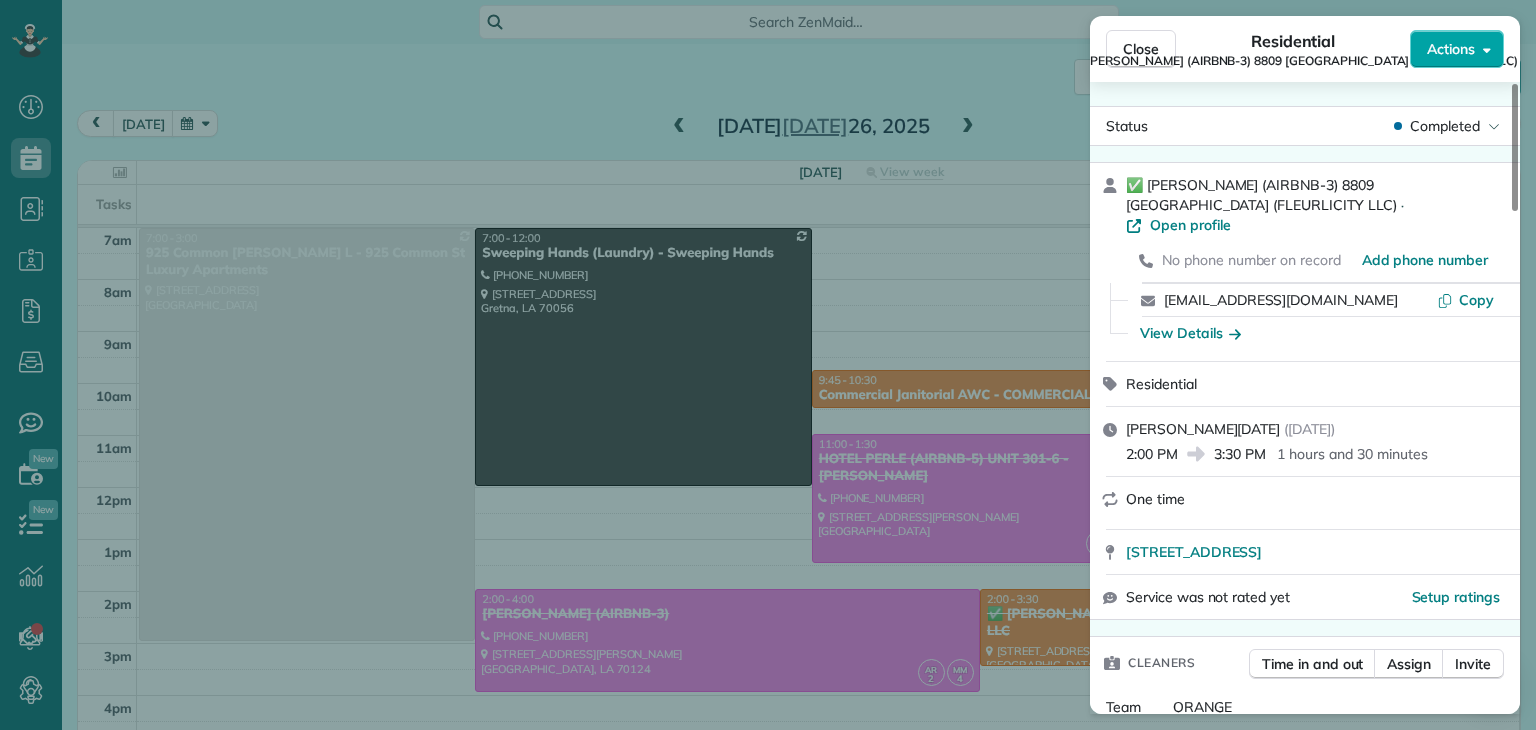 click on "Actions" at bounding box center (1457, 49) 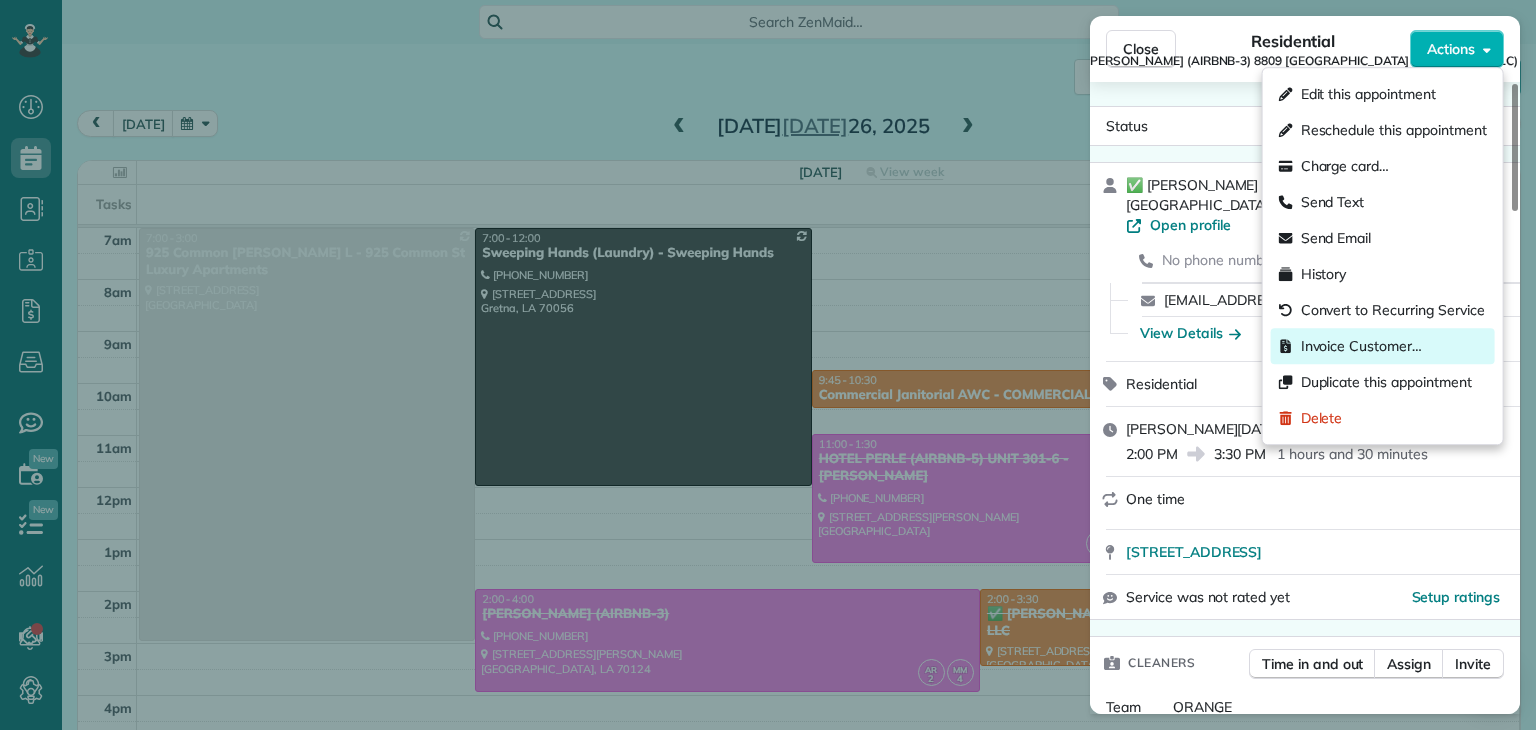 click on "Invoice Customer…" at bounding box center (1361, 346) 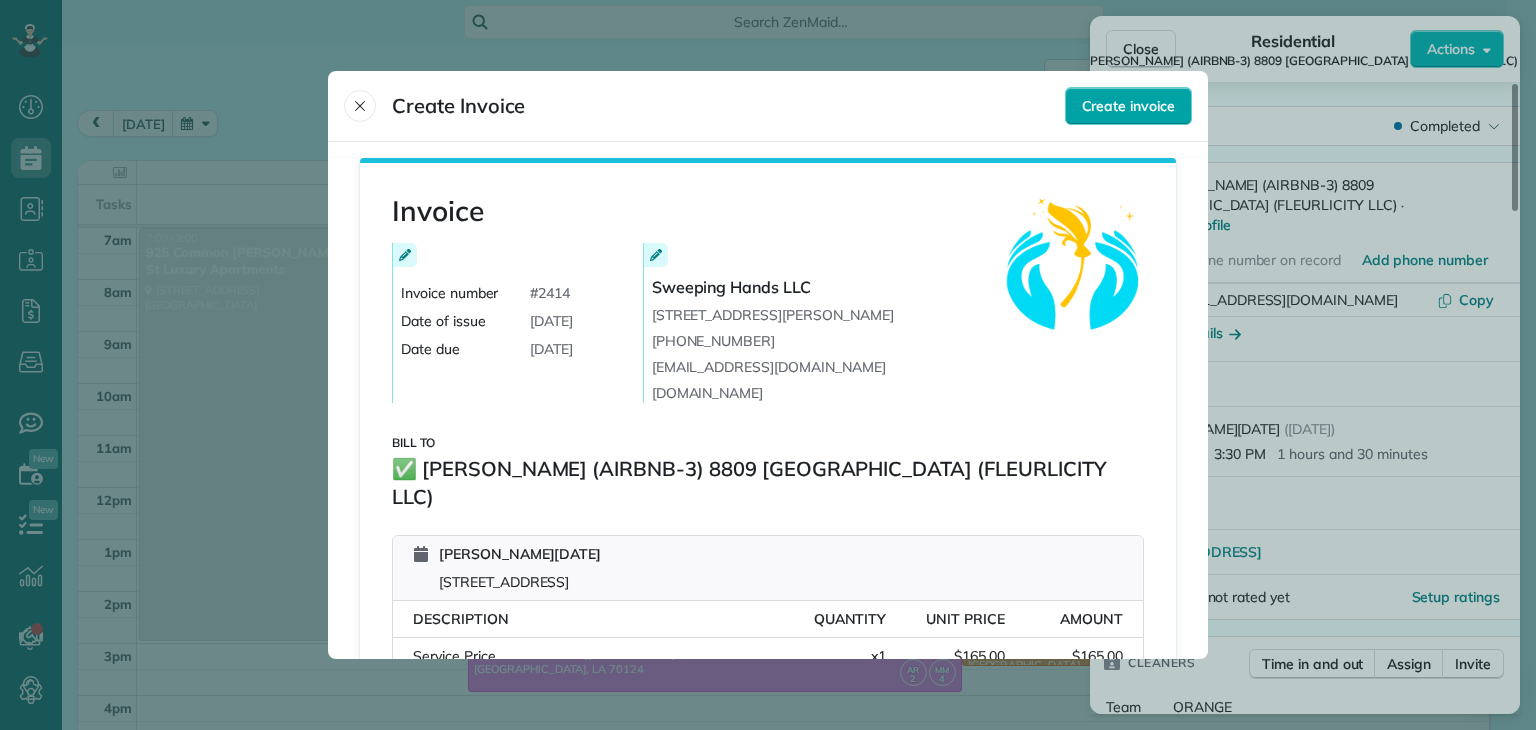click on "Create invoice" at bounding box center [1128, 106] 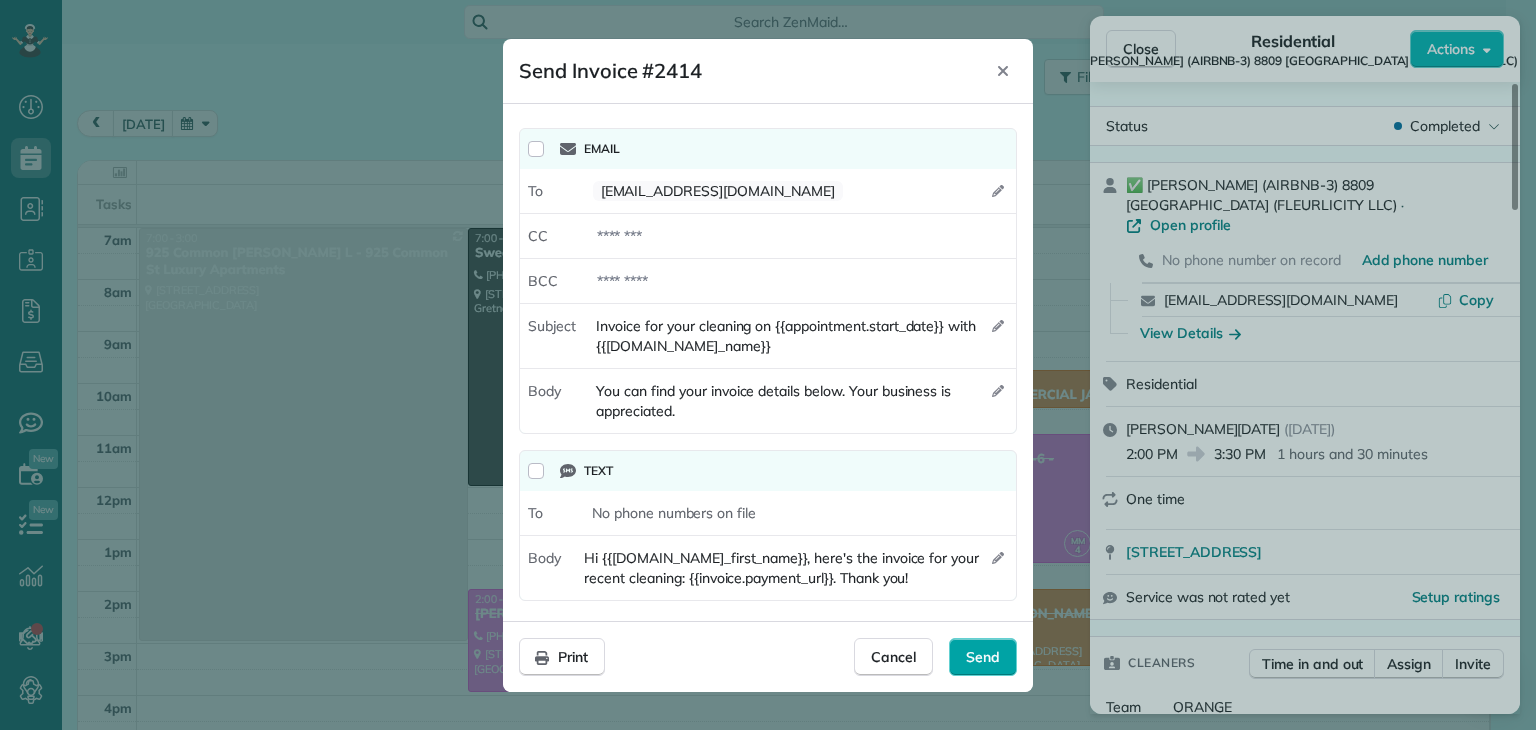 click on "Send" at bounding box center (983, 657) 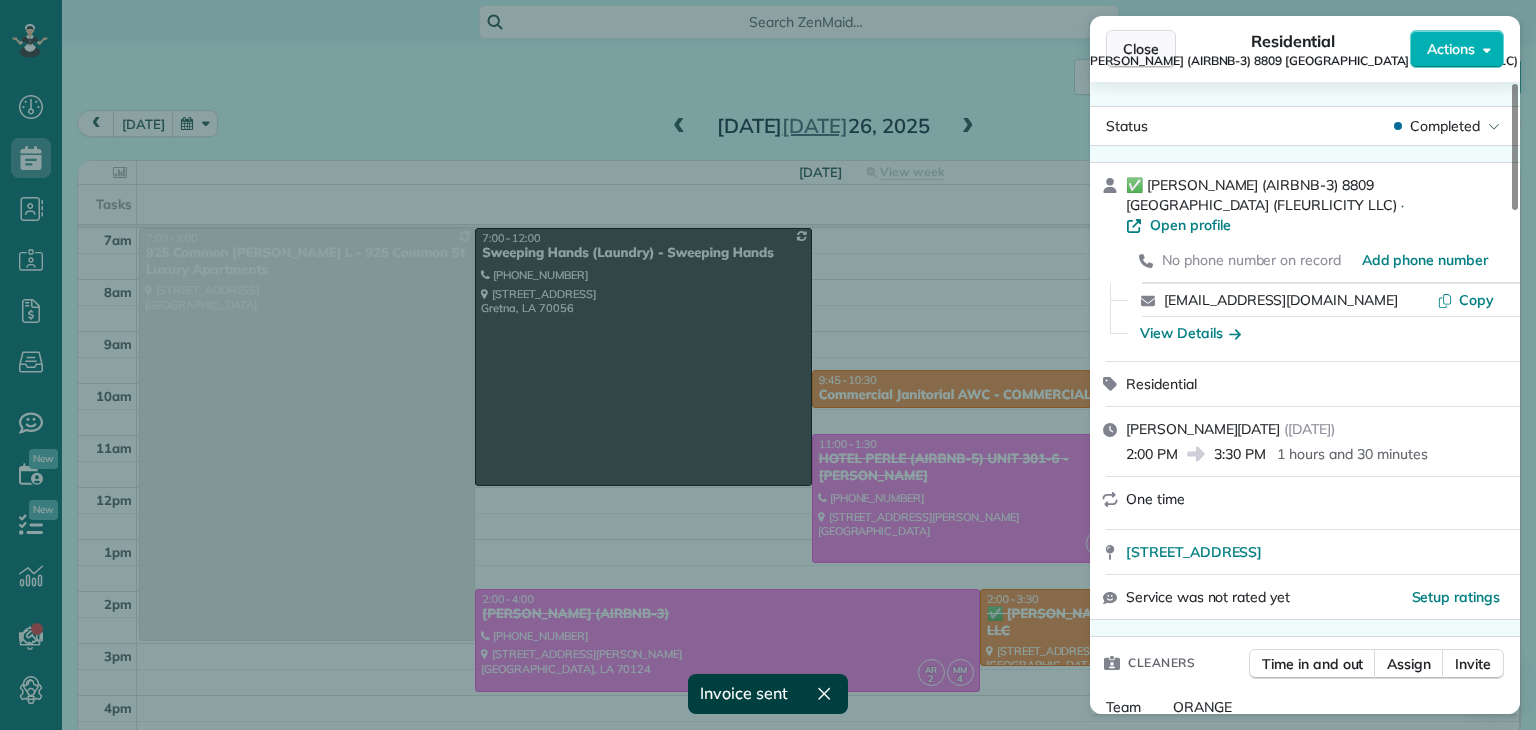 click on "Close" at bounding box center (1141, 49) 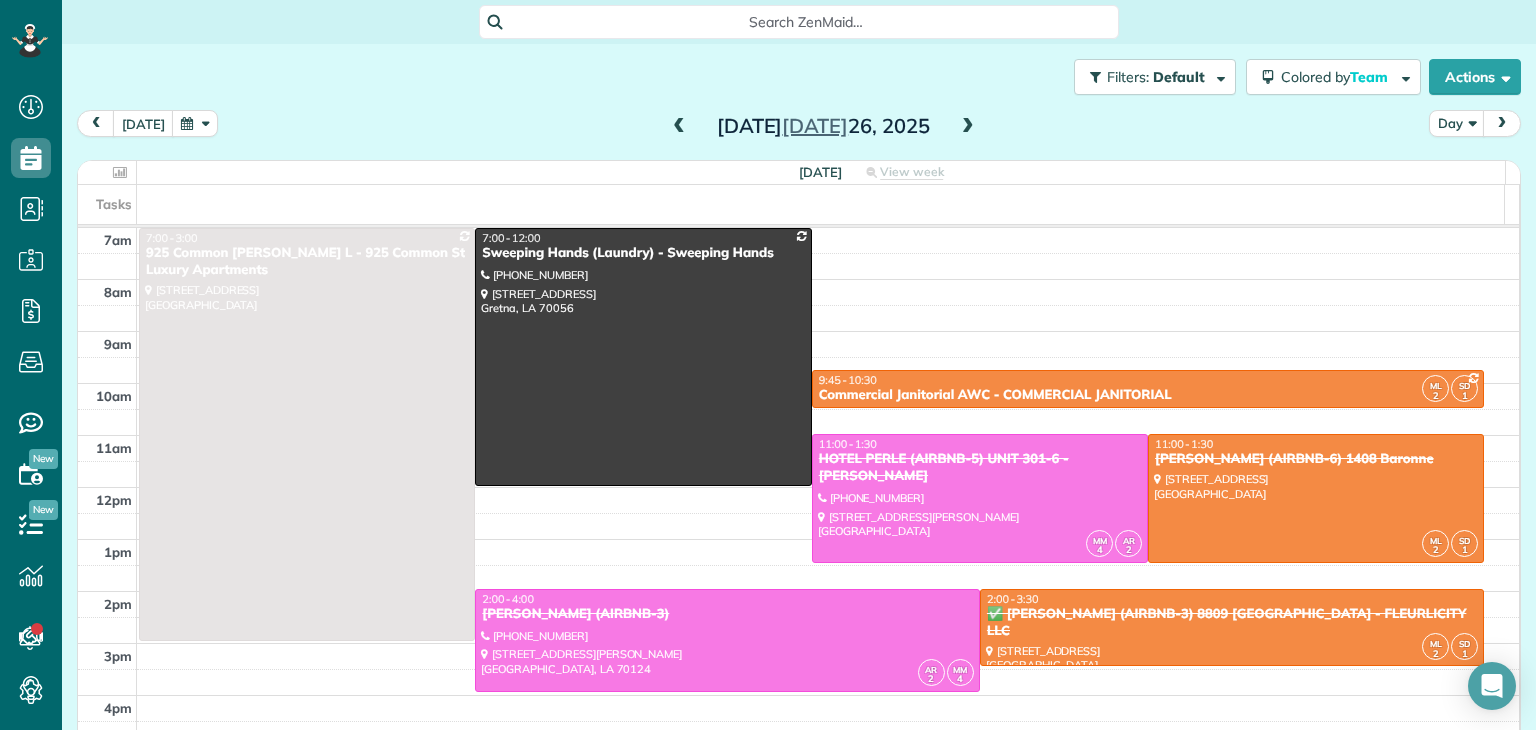 click at bounding box center (968, 127) 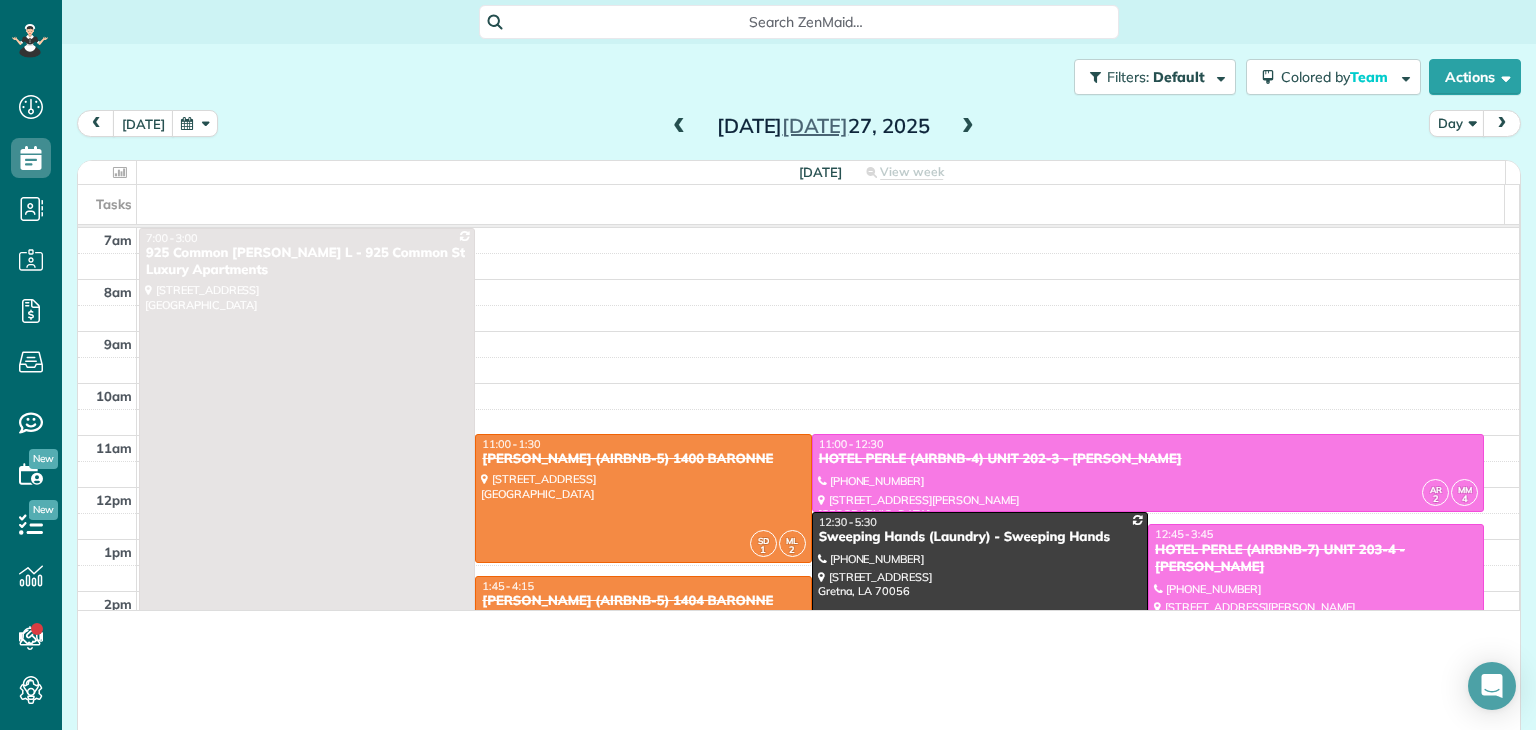 scroll, scrollTop: 584, scrollLeft: 61, axis: both 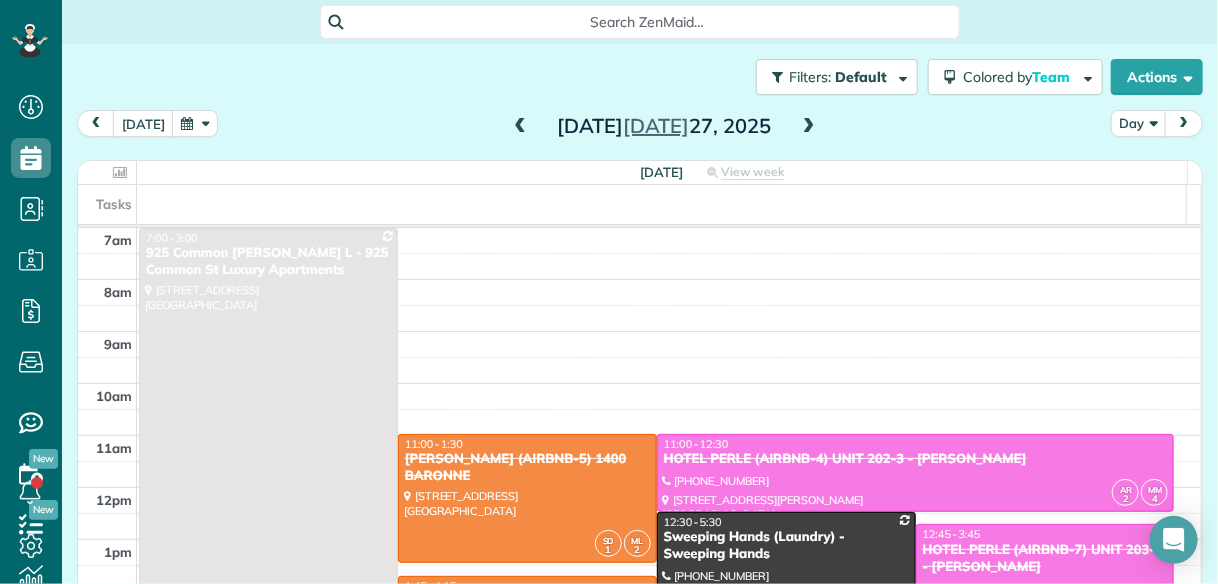 click on "Filters:   Default
|  2 appointments hidden
Colored by  Team
Color by Cleaner
Color by Team
Color by Status
Color by Recurrence
Color by Paid/Unpaid
Filters  Default
Schedule Changes
Actions
Create Appointment
Create Task
Clock In/Out
Send Work Orders
Print Route Sheets
Today's Emails/Texts
View Metrics" at bounding box center (640, 294) 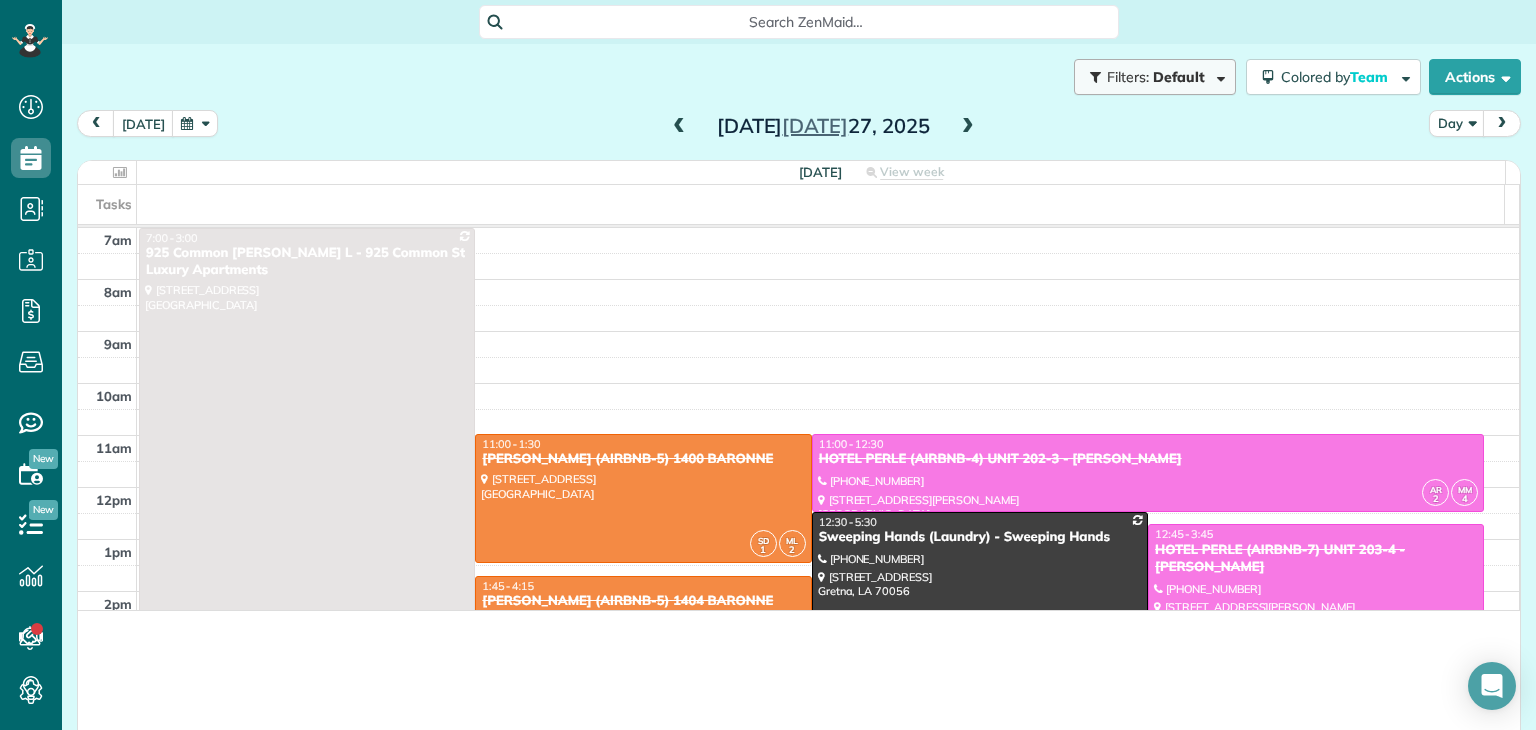 scroll, scrollTop: 729, scrollLeft: 61, axis: both 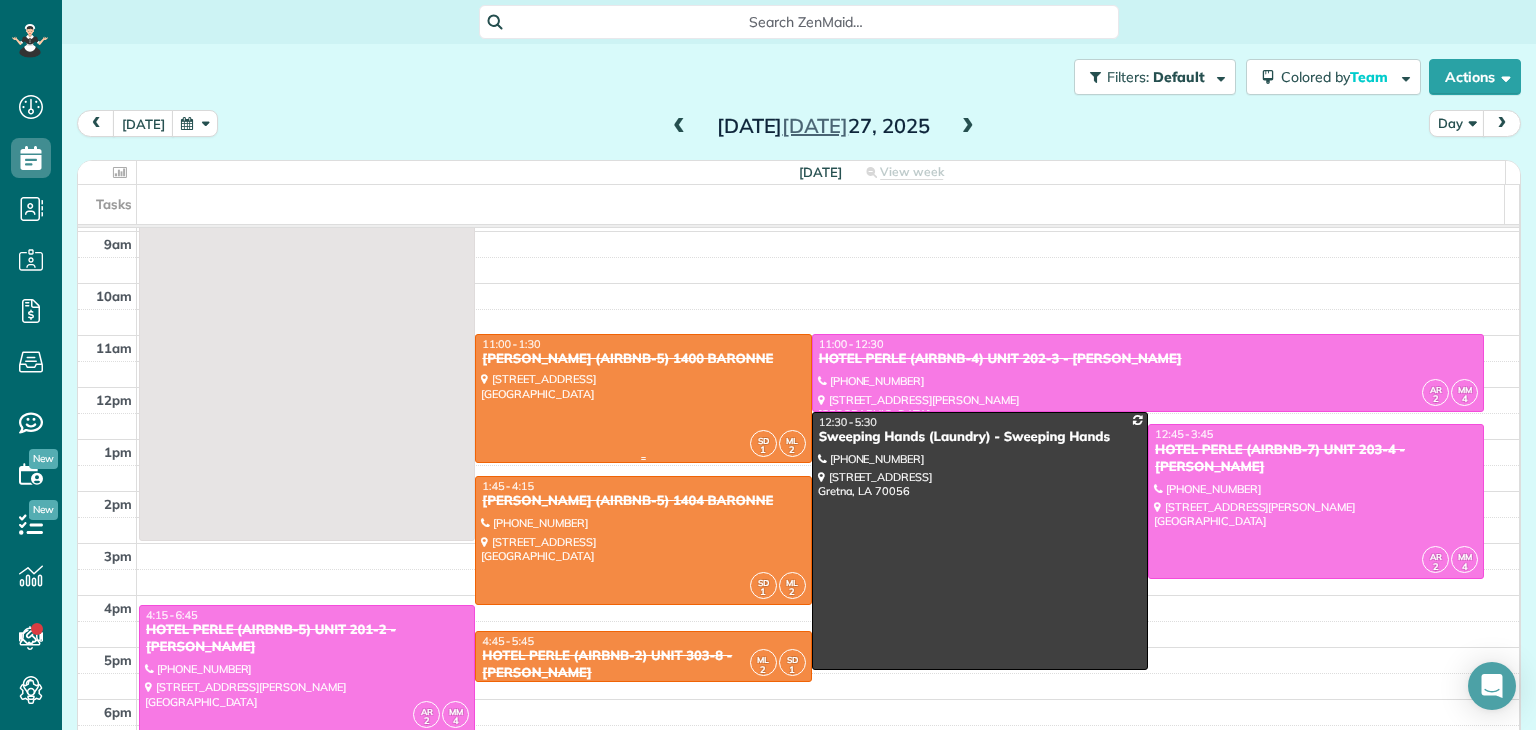 click at bounding box center (643, 398) 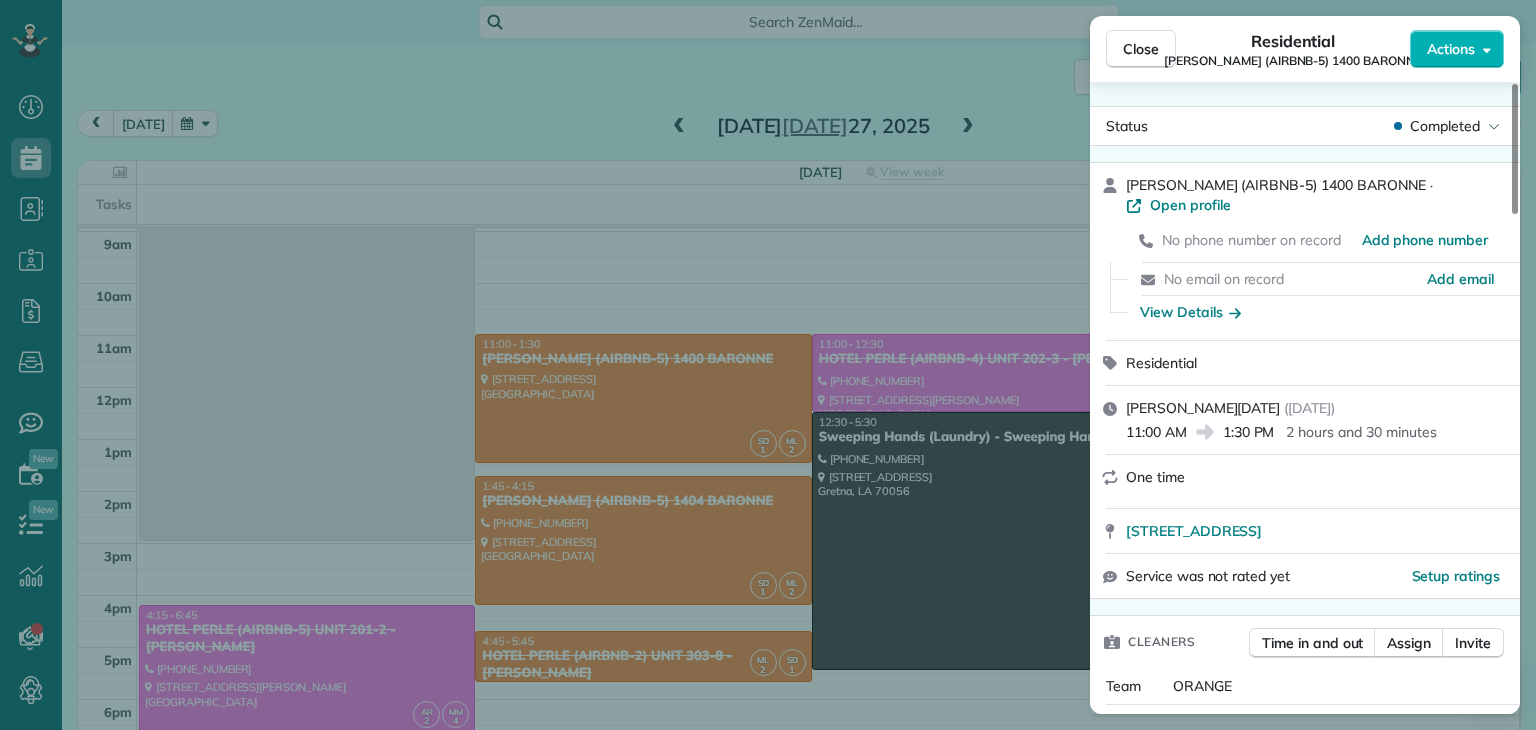 click on "Close Residential NICK BRUNO (AIRBNB-5) 1400 BARONNE Actions Status Completed NICK BRUNO (AIRBNB-5) 1400 BARONNE · Open profile No phone number on record Add phone number No email on record Add email View Details Residential domingo, julio 27, 2025 ( yesterday ) 11:00 AM 1:30 PM 2 hours and 30 minutes One time 1400 Baronne Street New Orleans LA 70113 Service was not rated yet Setup ratings Cleaners Time in and out Assign Invite Team ORANGE Cleaners SONIA YANINA   DOMINGUEZ 11:22 AM 3:13 PM MARBELLA   LOBO 11:12 AM 3:13 PM Checklist Try Now Keep this appointment up to your standards. Stay on top of every detail, keep your cleaners organised, and your client happy. Assign a checklist Watch a 5 min demo Billing Billing actions Service Service Price (1x $235.00) $235.00 Add an item Overcharge $0.00 Discount $0.00 Coupon discount - Primary tax - Secondary tax - Total appointment price $235.00 Tips collected New feature! $0.00 Unpaid Mark as paid Total including tip $235.00 Get paid online in no-time! Work items 2" at bounding box center [768, 365] 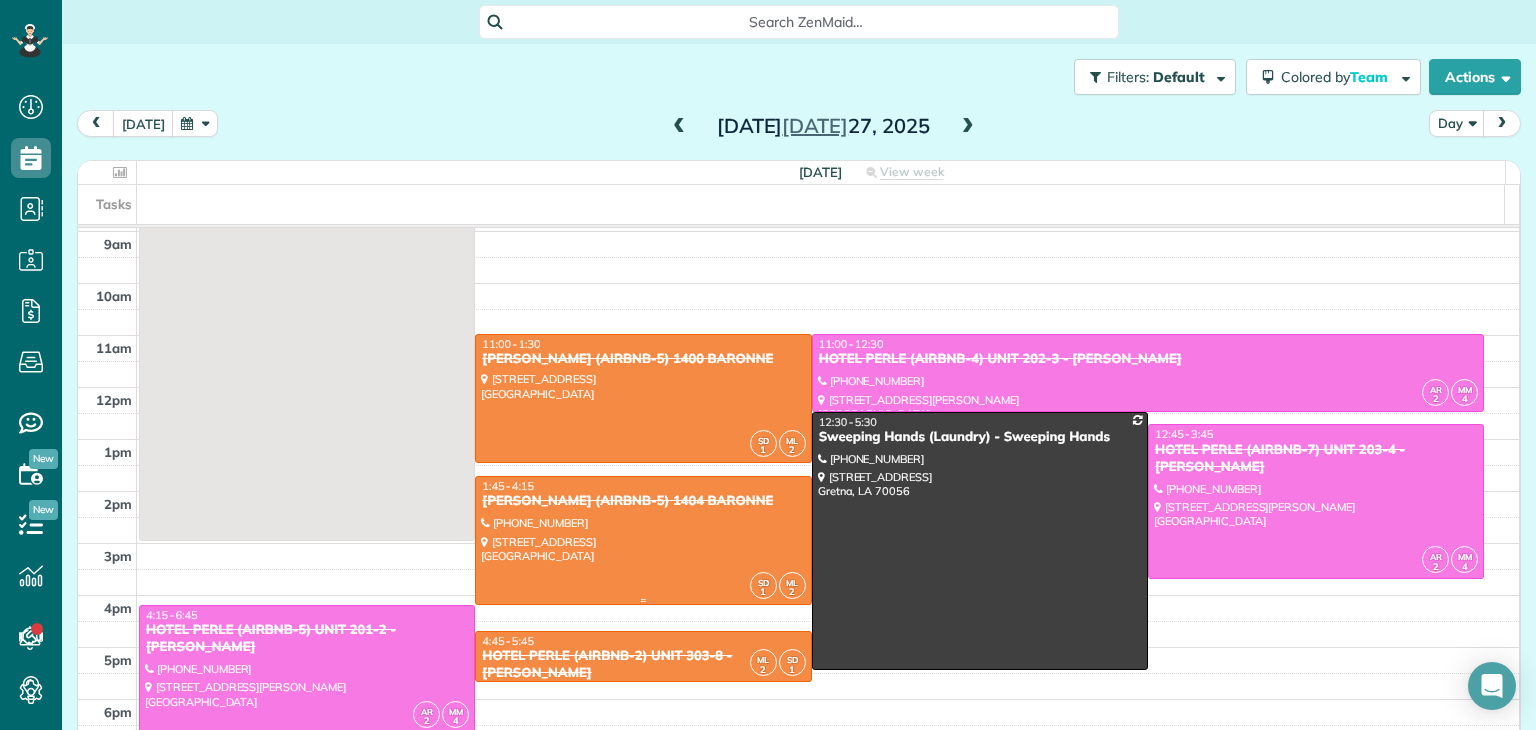 click at bounding box center (643, 540) 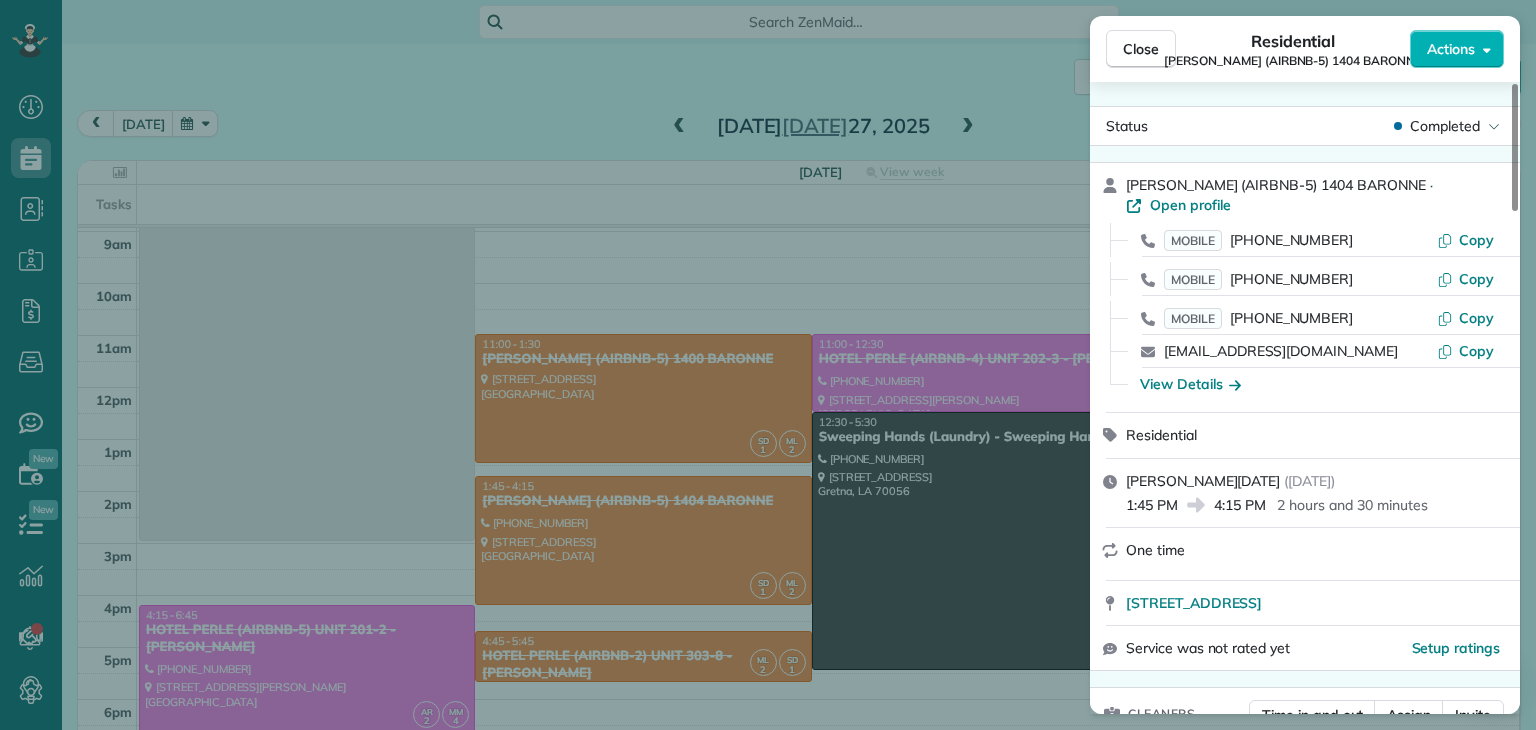 drag, startPoint x: 720, startPoint y: 363, endPoint x: 749, endPoint y: 350, distance: 31.780497 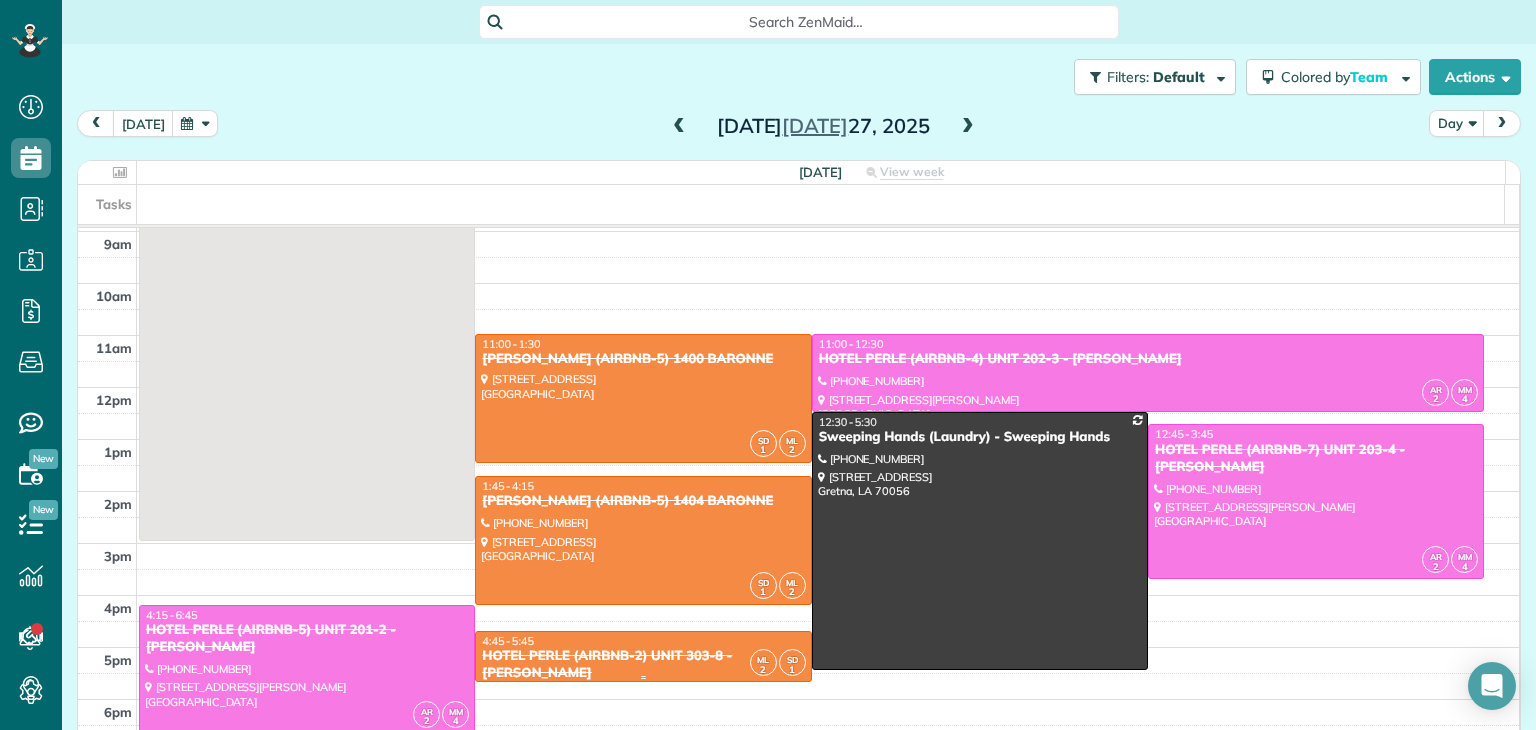 click on "HOTEL PERLE (AIRBNB-2) UNIT 303-8 - NICK BRUNO" at bounding box center [643, 665] 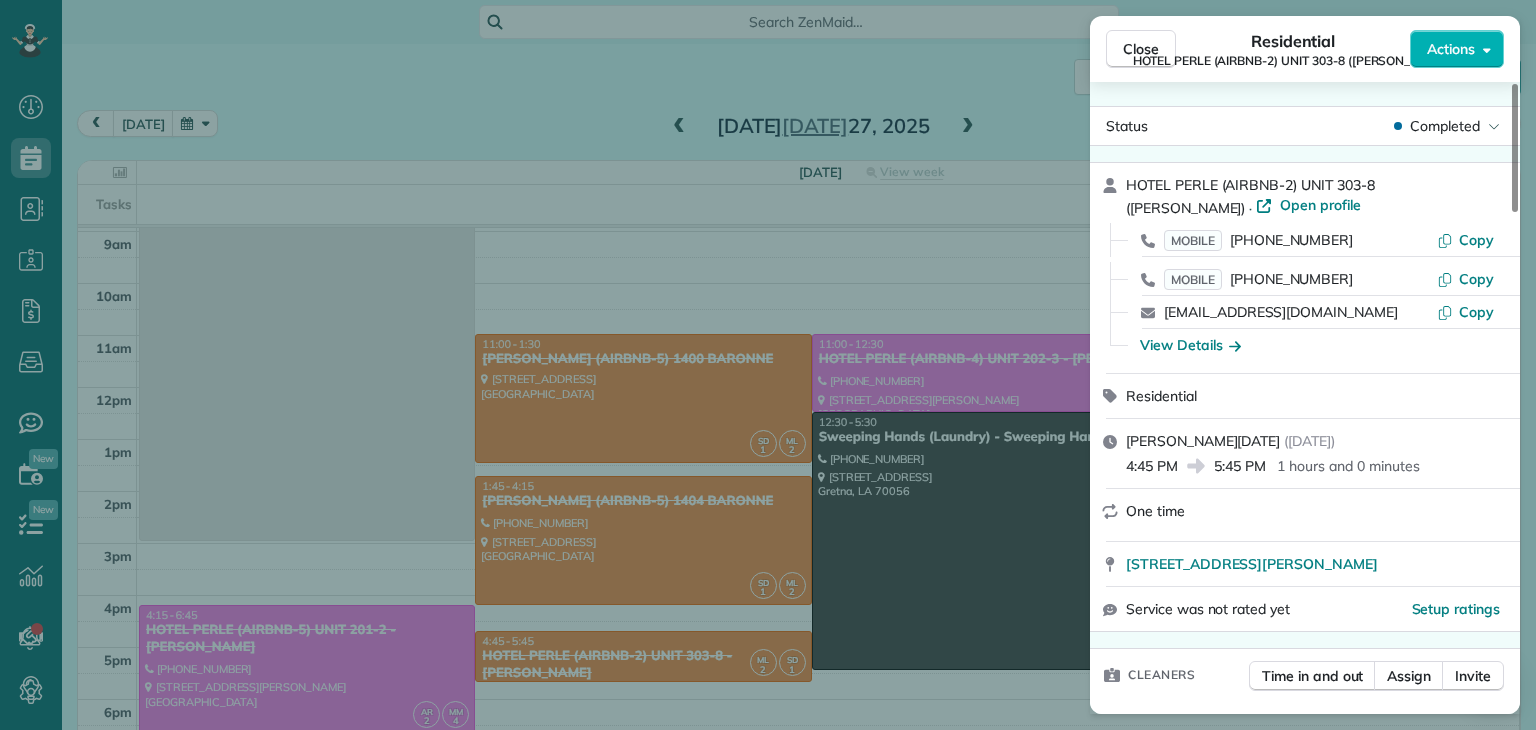 click on "Close Residential HOTEL PERLE (AIRBNB-2) UNIT 303-8 (NICK BRUNO) Actions Status Completed HOTEL PERLE (AIRBNB-2) UNIT 303-8 (NICK BRUNO) · Open profile MOBILE (727) 410-0783 Copy MOBILE (504) 215-1676 Copy nbruno@pousadamgmt.com Copy View Details Residential domingo, julio 27, 2025 ( yesterday ) 4:45 PM 5:45 PM 1 hours and 0 minutes One time 757 Saint Charles Avenue New Orleans LA 70130 Service was not rated yet Setup ratings Cleaners Time in and out Assign Invite Team ORANGE Cleaners MARBELLA   LOBO 6:52 PM 7:59 PM SONIA YANINA   DOMINGUEZ 6:52 PM 7:59 PM Checklist Try Now Keep this appointment up to your standards. Stay on top of every detail, keep your cleaners organised, and your client happy. Assign a checklist Watch a 5 min demo Billing Billing actions Service Service Price (1x $150.00) $150.00 Add an item Overcharge $0.00 Discount $0.00 Coupon discount - Primary tax - Secondary tax - Total appointment price $150.00 Tips collected New feature! $0.00 Unpaid Mark as paid Total including tip $150.00 Notes" at bounding box center (768, 365) 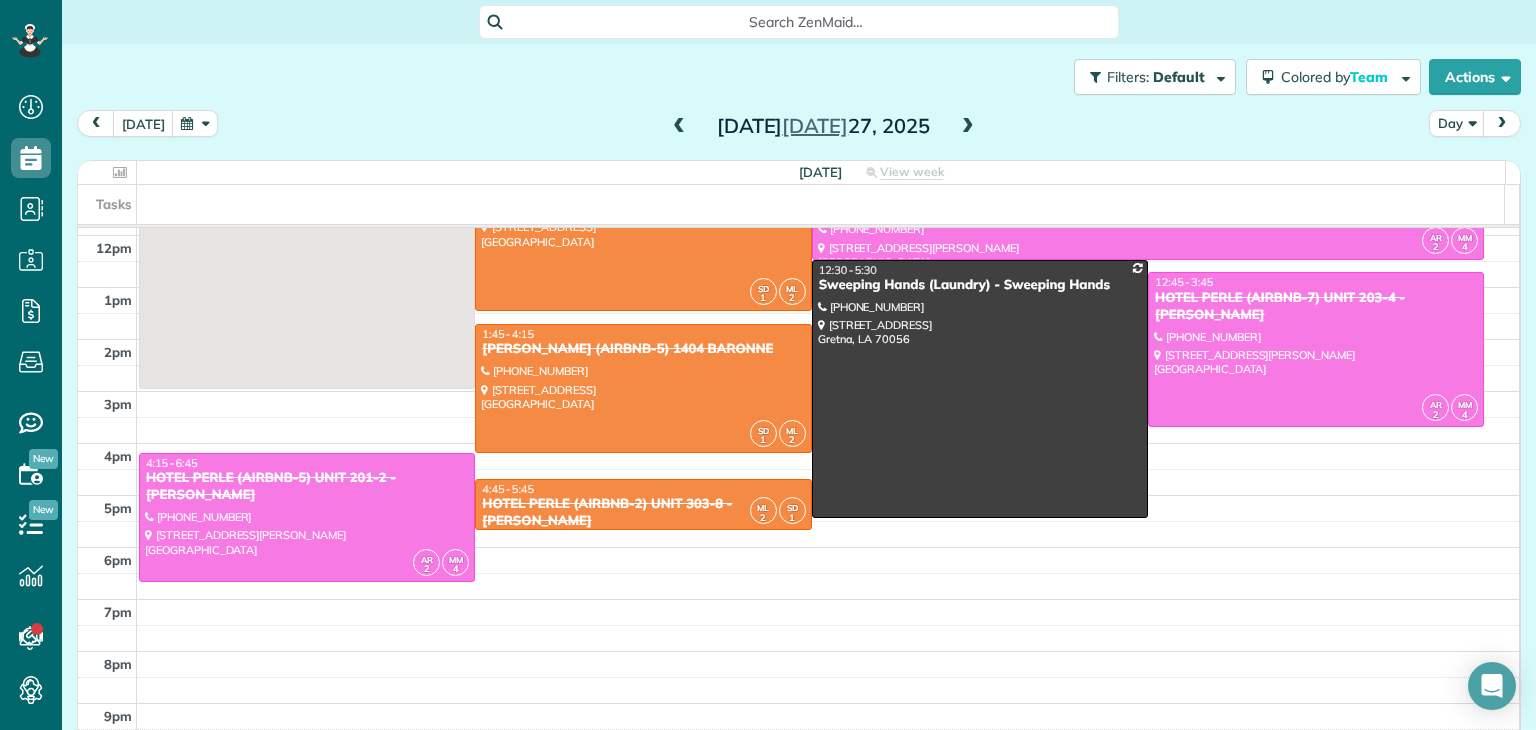 scroll, scrollTop: 300, scrollLeft: 0, axis: vertical 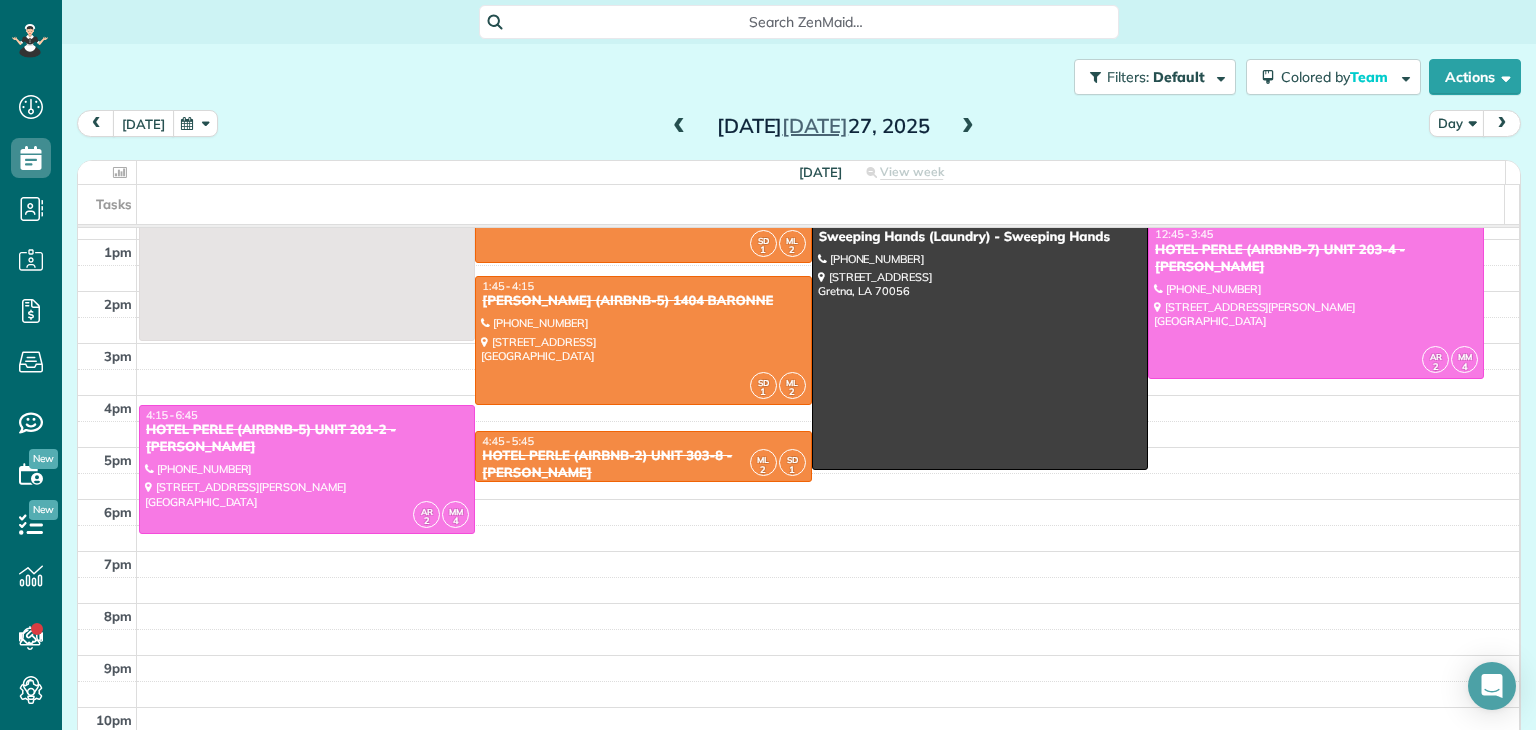 click on "[DATE]" at bounding box center (143, 123) 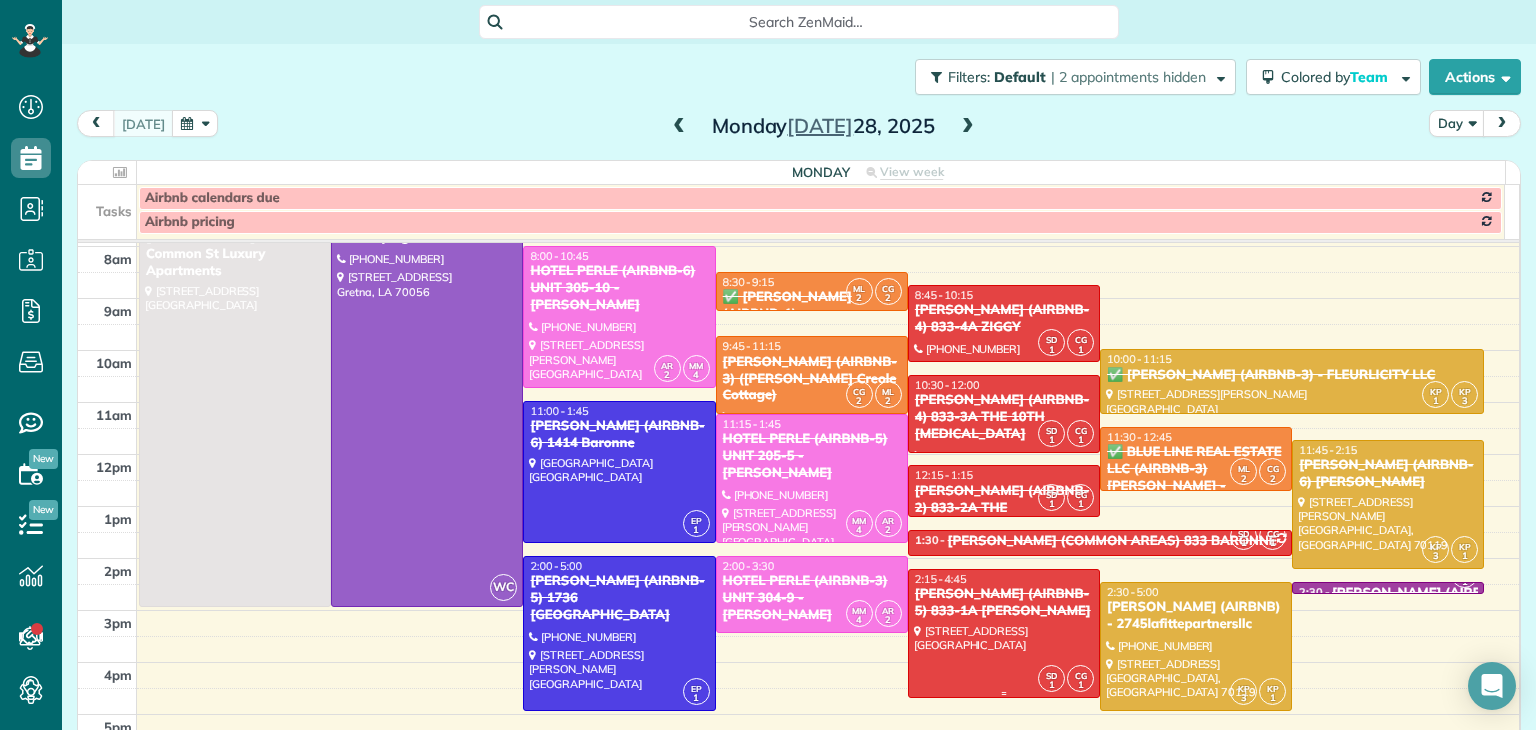 scroll, scrollTop: 0, scrollLeft: 0, axis: both 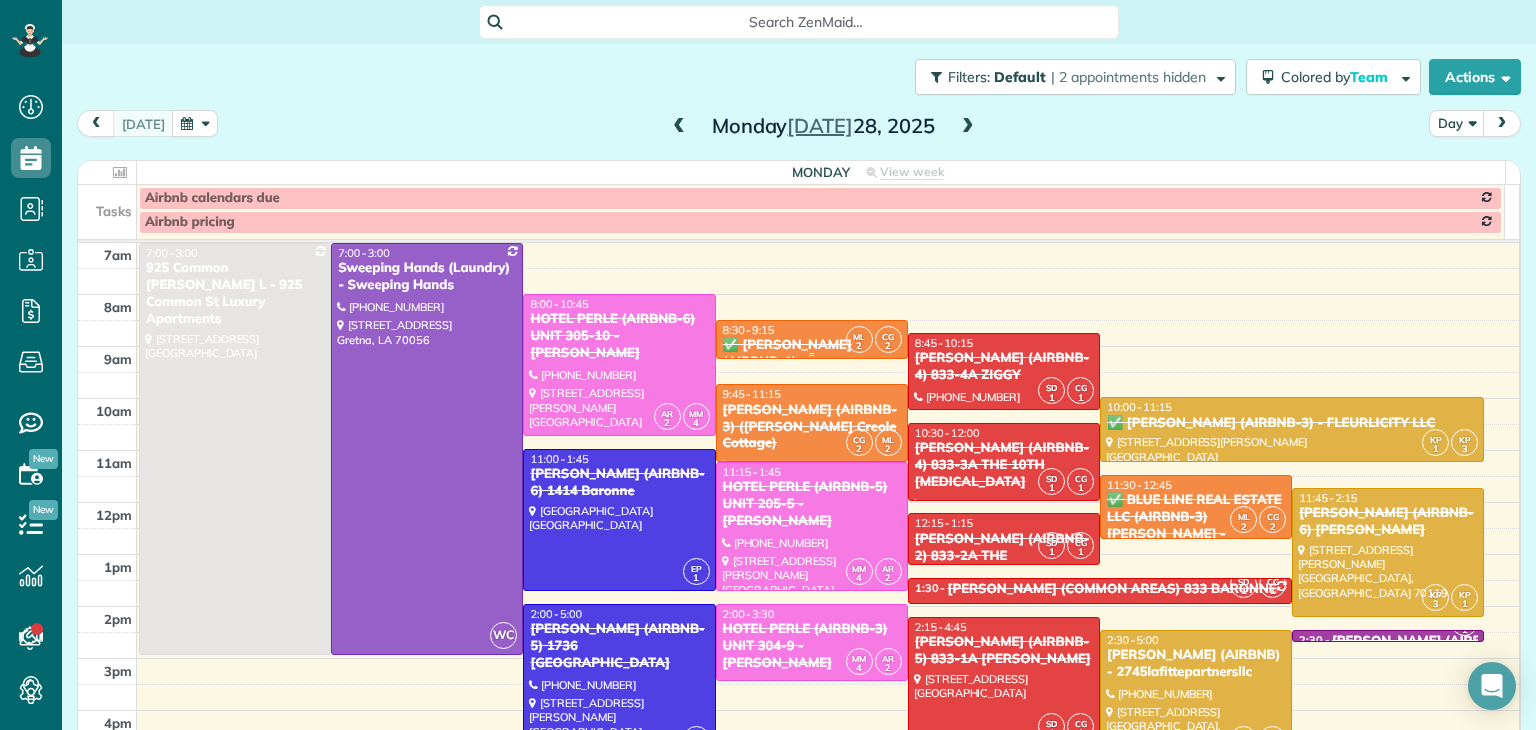 click on "8:30 - 9:15" at bounding box center [812, 330] 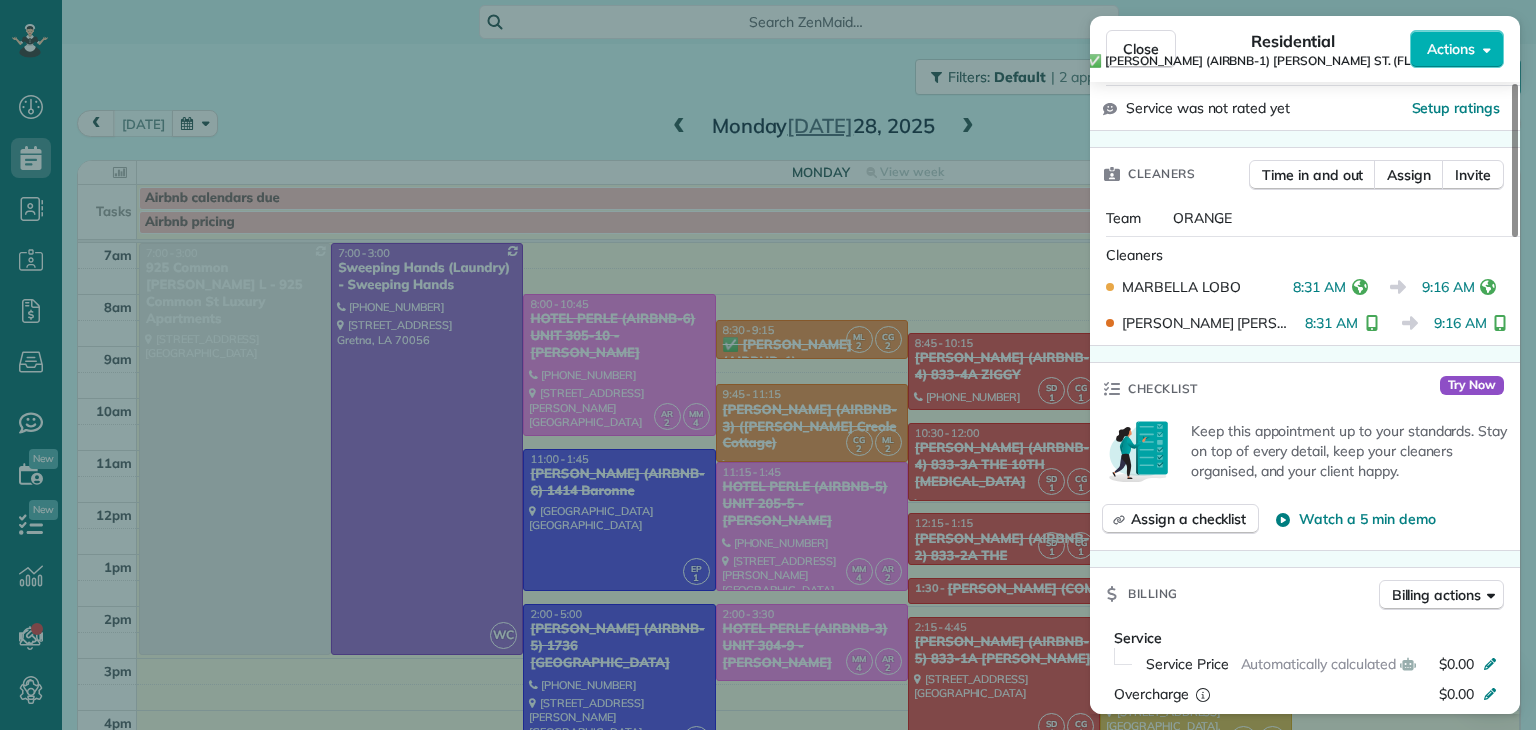 scroll, scrollTop: 500, scrollLeft: 0, axis: vertical 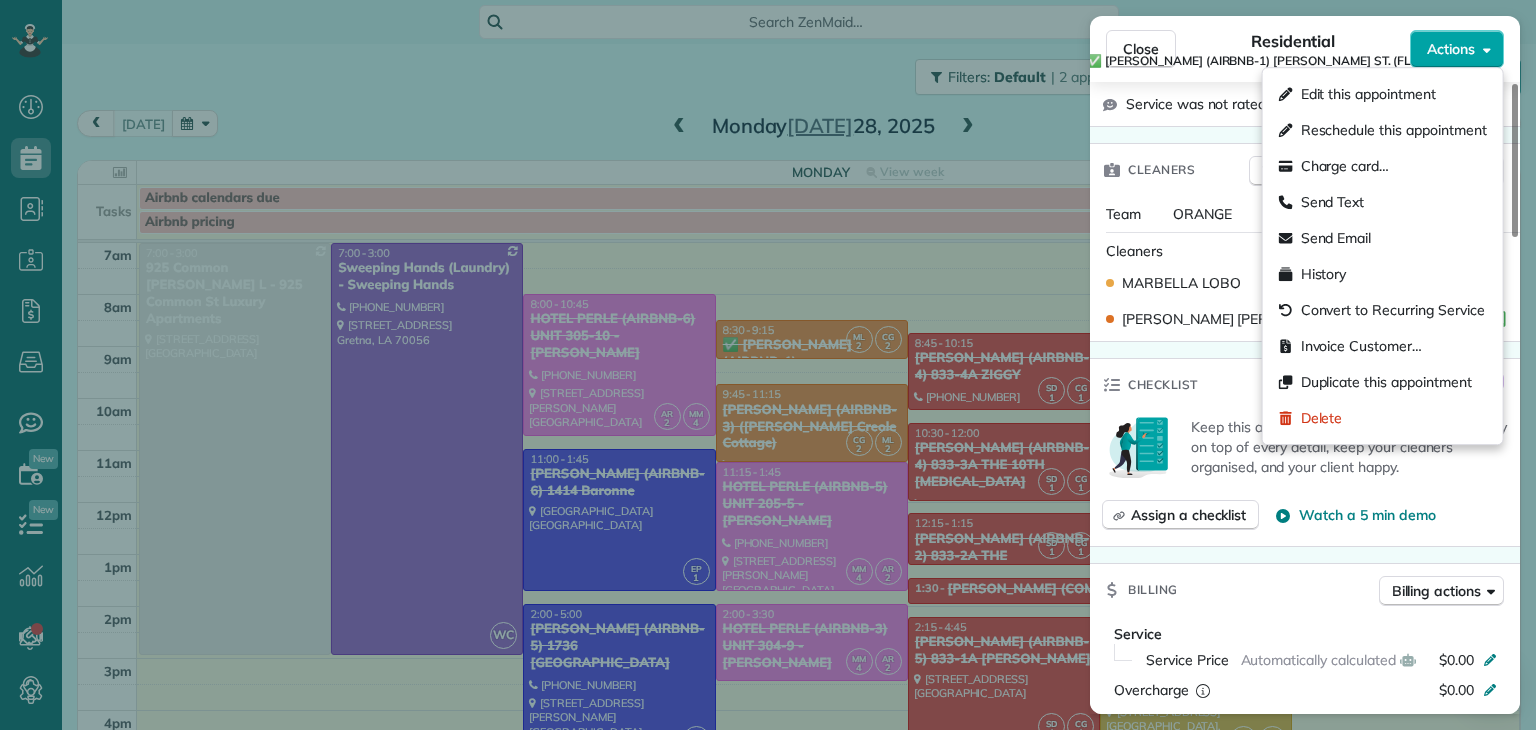 click on "Actions" at bounding box center [1451, 49] 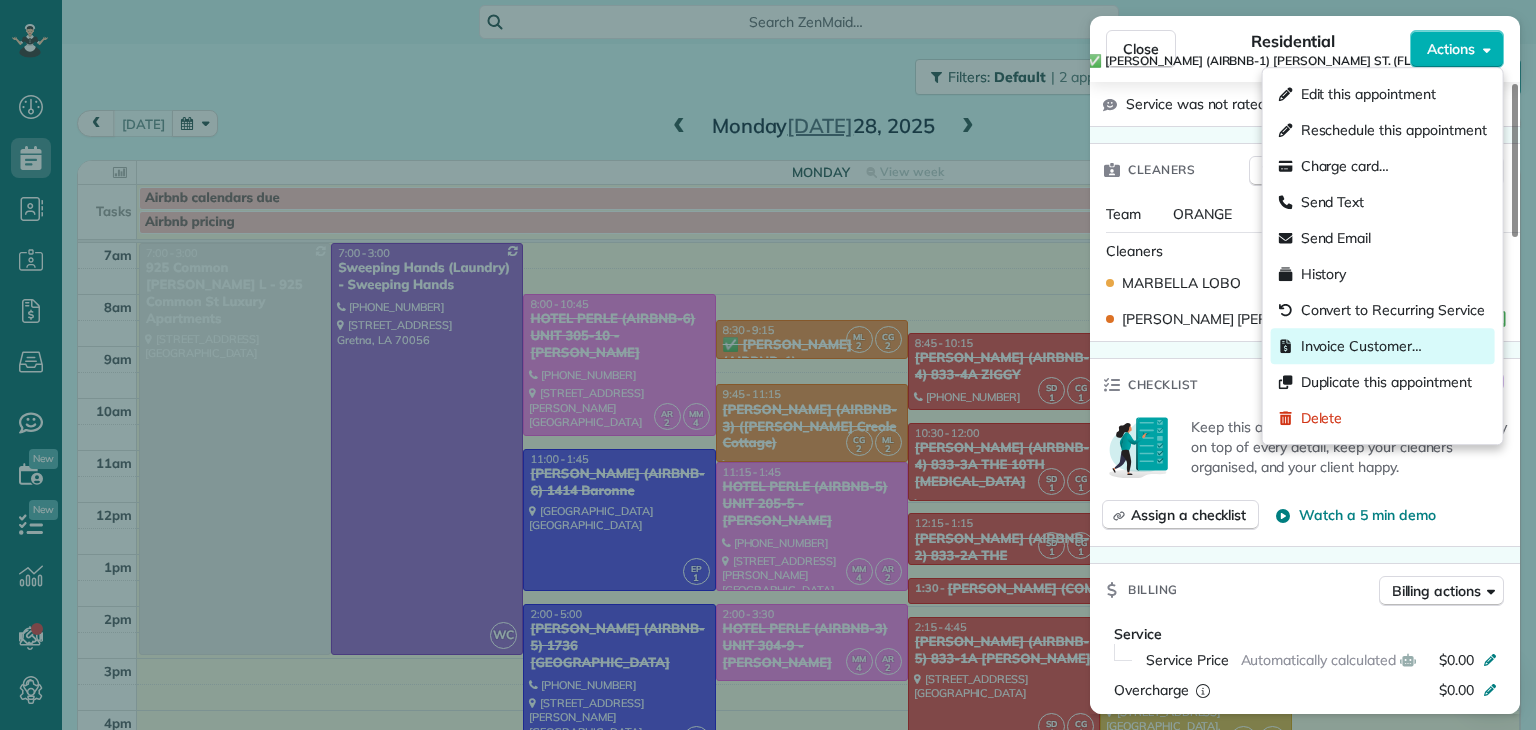click on "Invoice Customer…" at bounding box center [1361, 346] 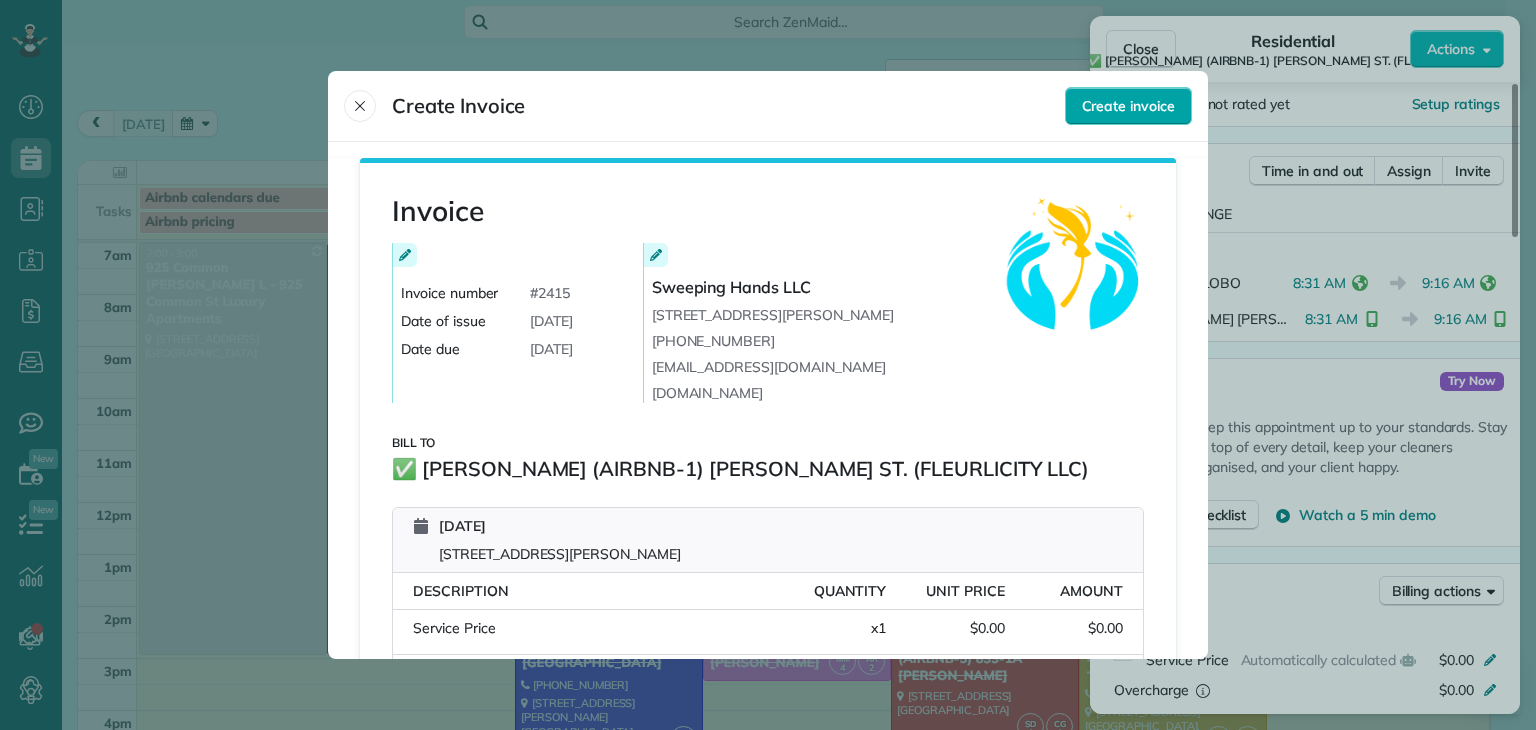 click on "Create invoice" at bounding box center [1128, 106] 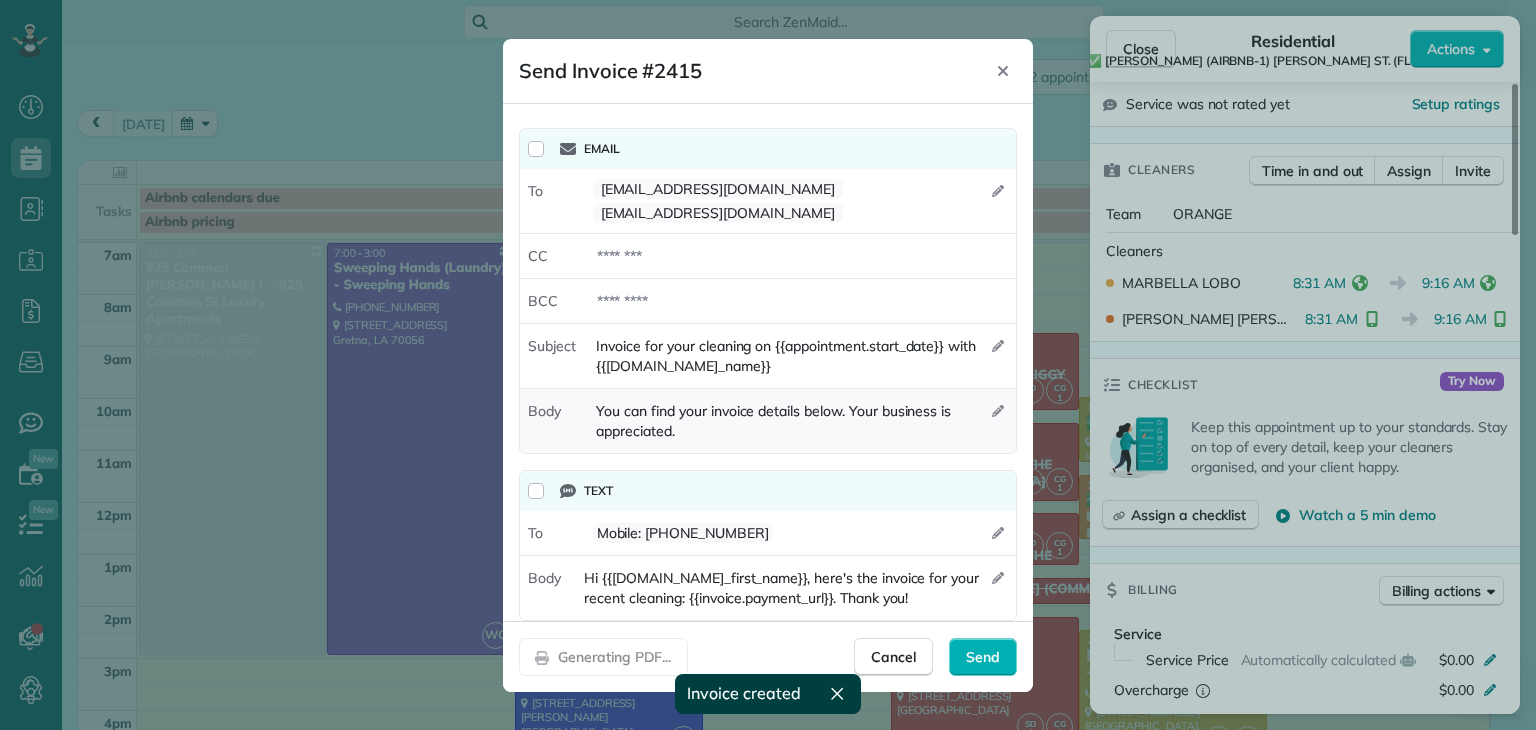 scroll, scrollTop: 2, scrollLeft: 0, axis: vertical 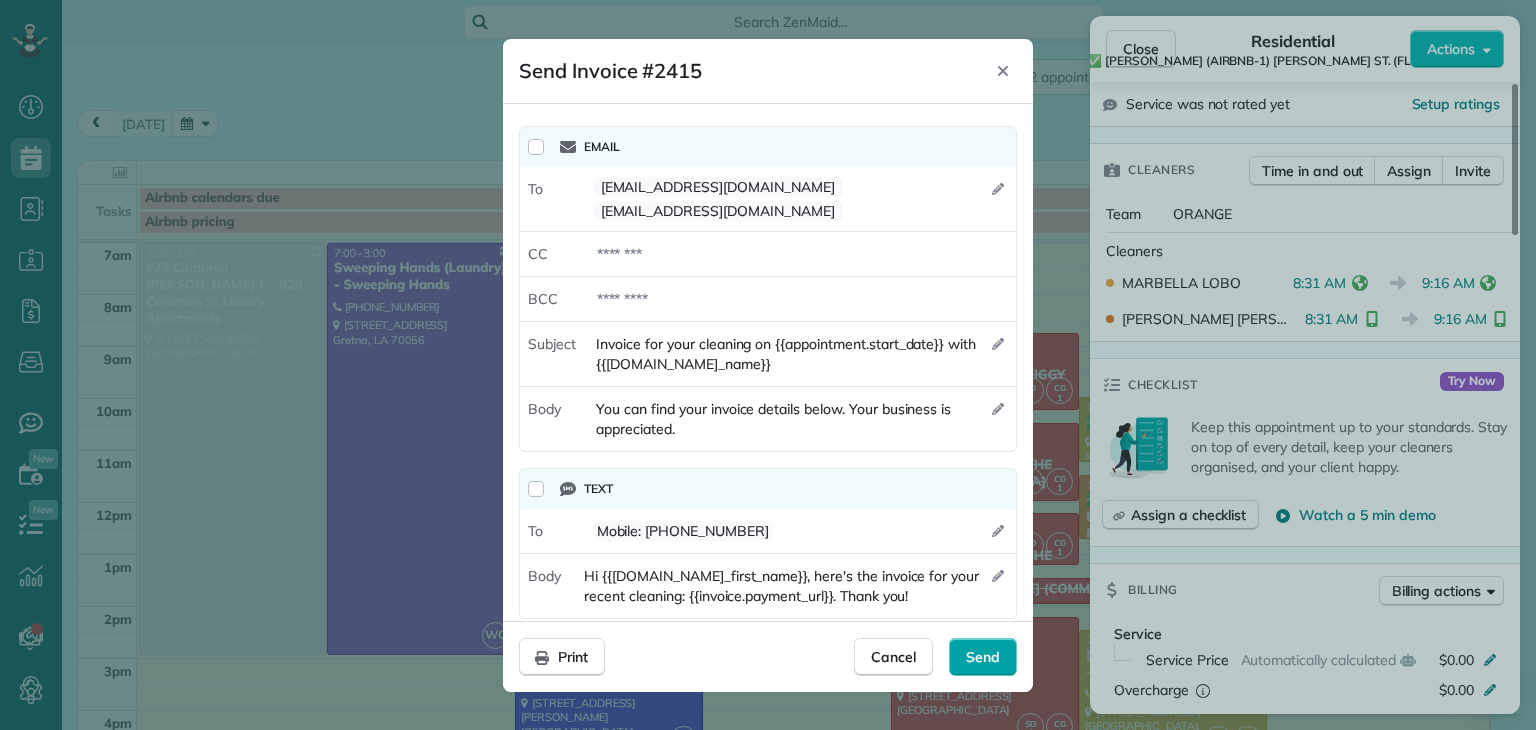 click on "Send" at bounding box center [983, 657] 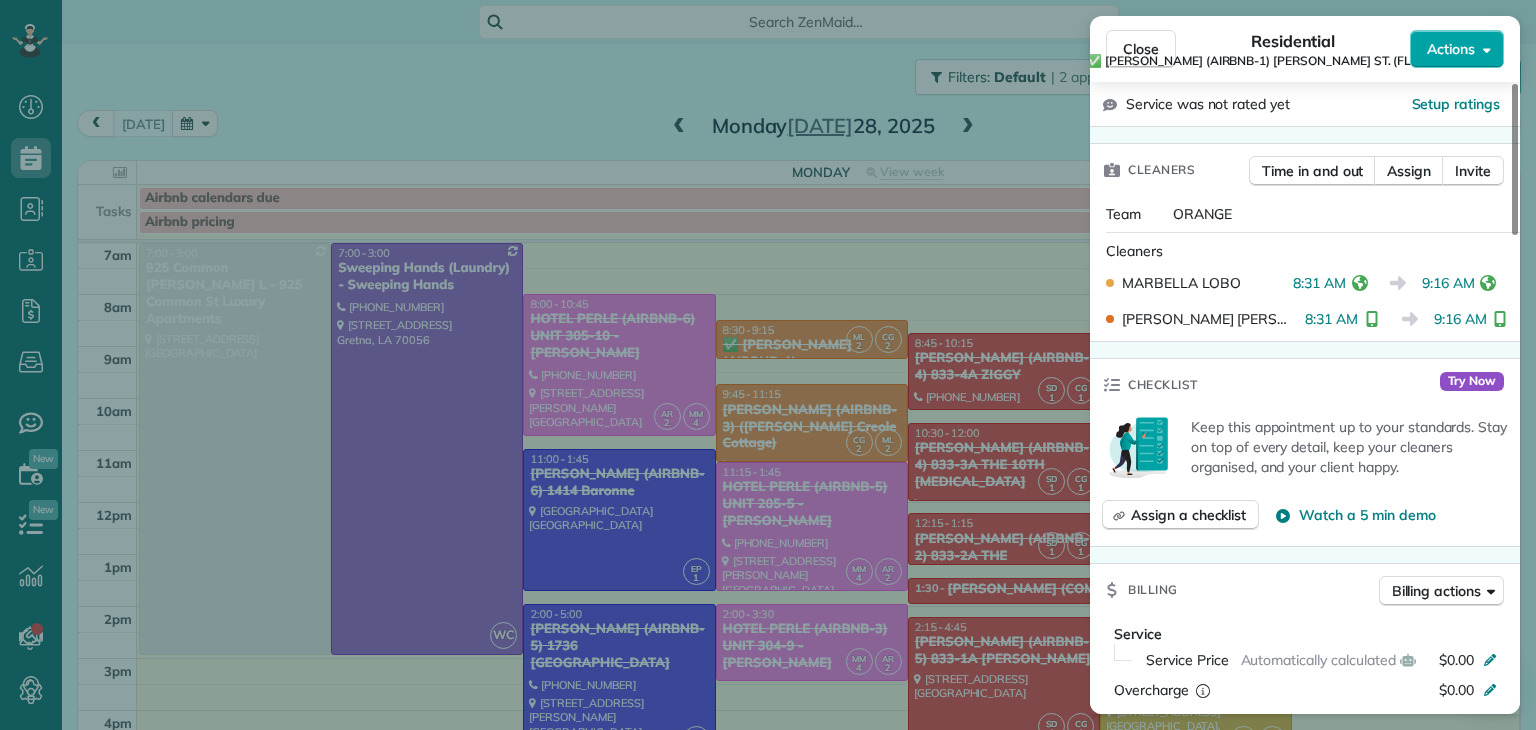 click on "Actions" at bounding box center (1451, 49) 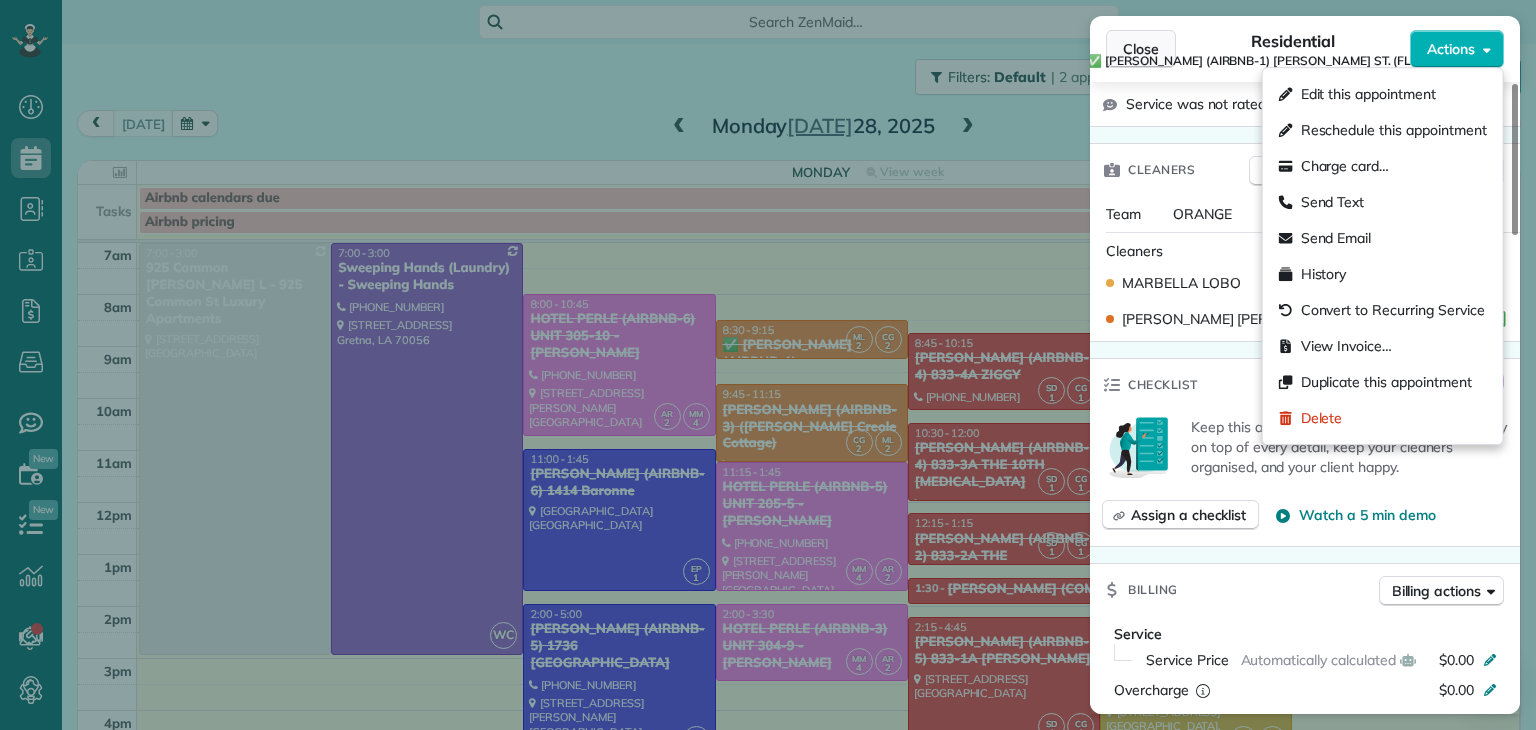 click on "Close" at bounding box center [1141, 49] 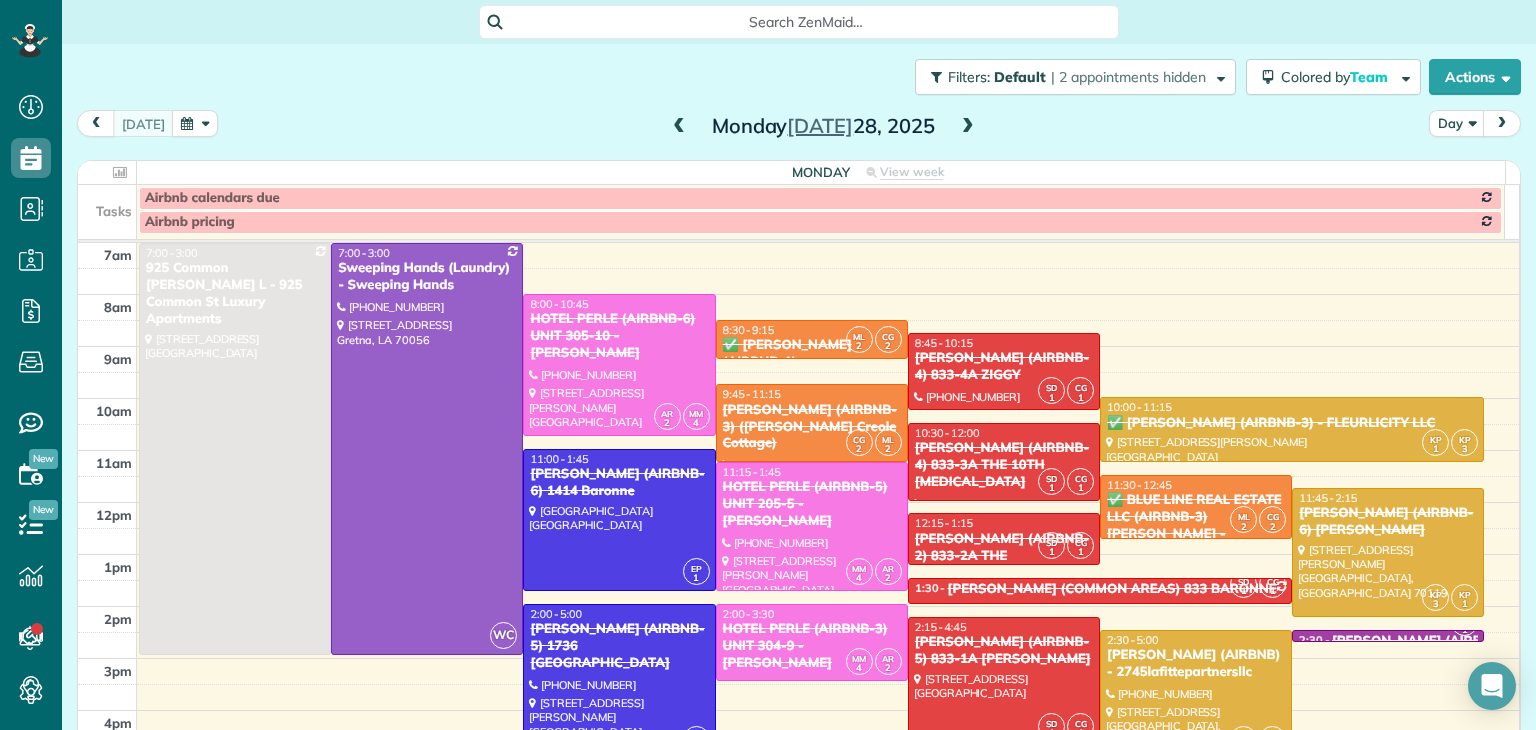 click on "✅ BLUE LINE REAL ESTATE LLC (AIRBNB-3) [PERSON_NAME] - FLEURLICITY LLC" at bounding box center (1196, 526) 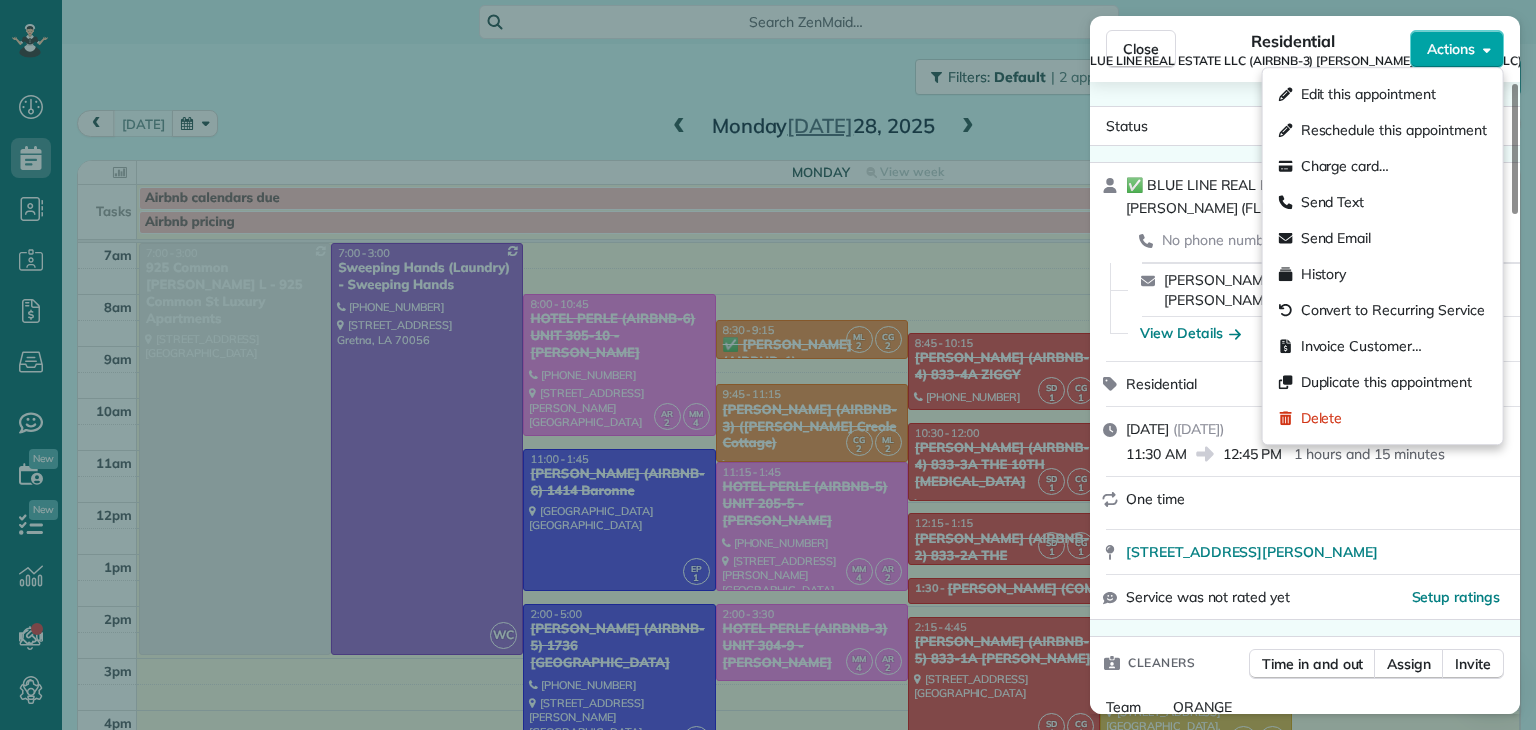 click on "Actions" at bounding box center (1451, 49) 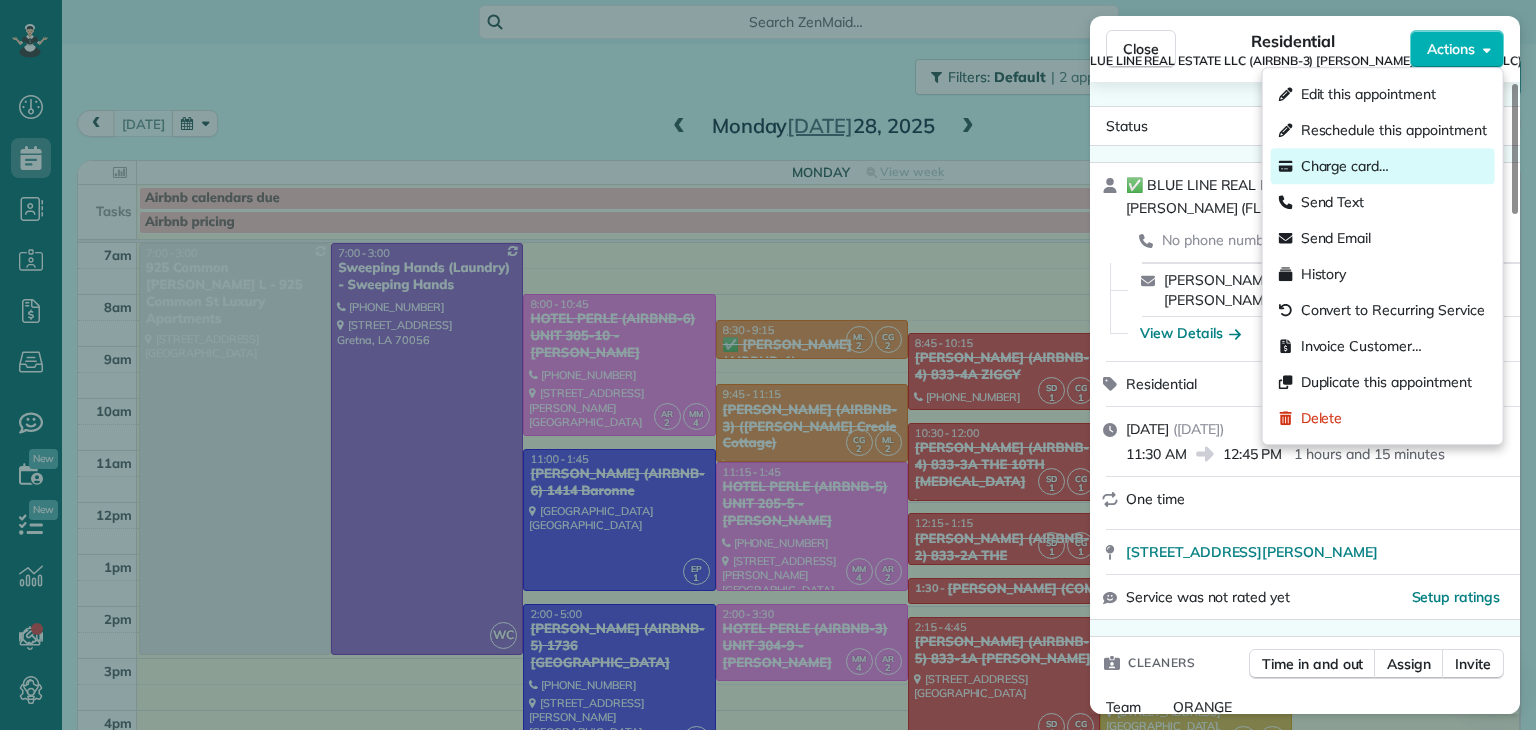 click on "Charge card…" at bounding box center (1345, 166) 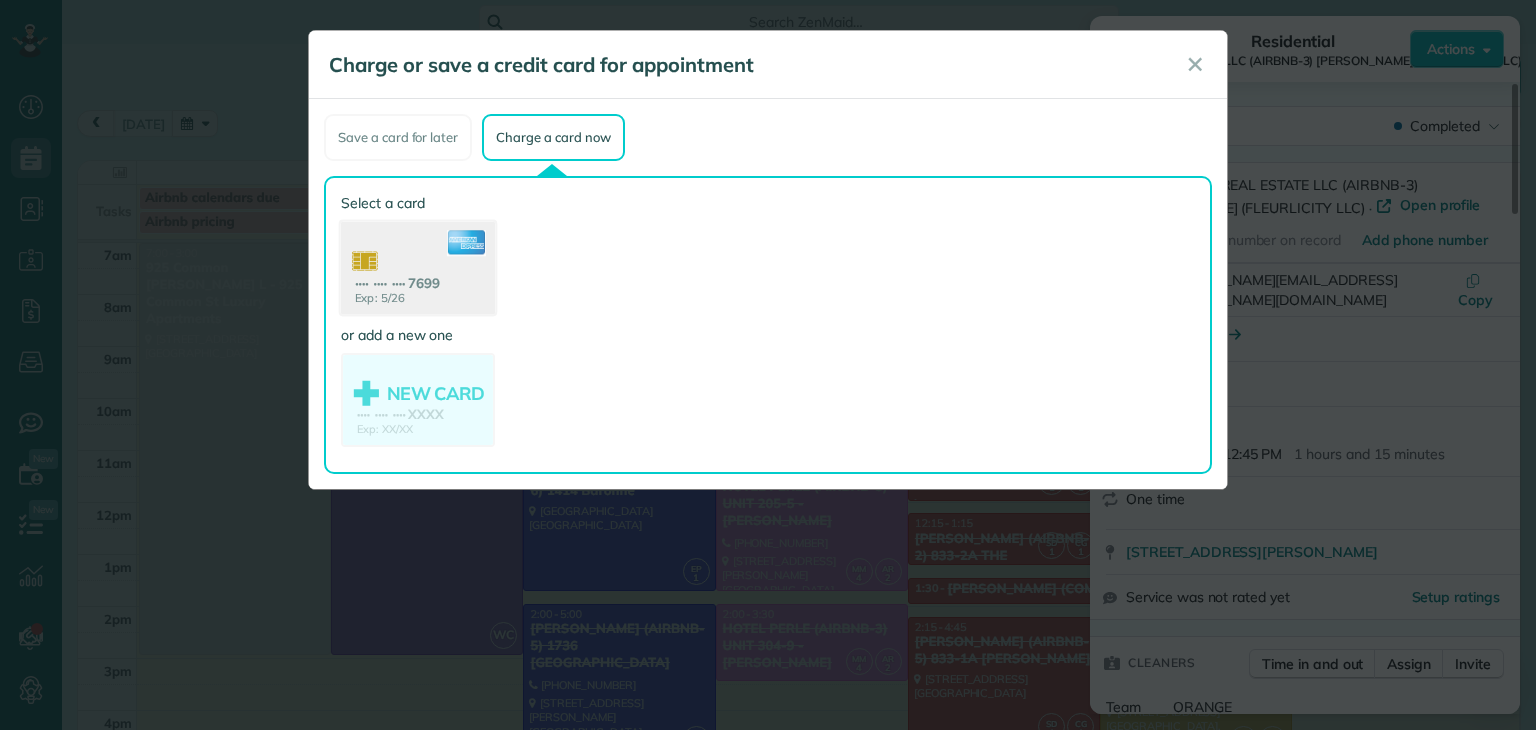 click 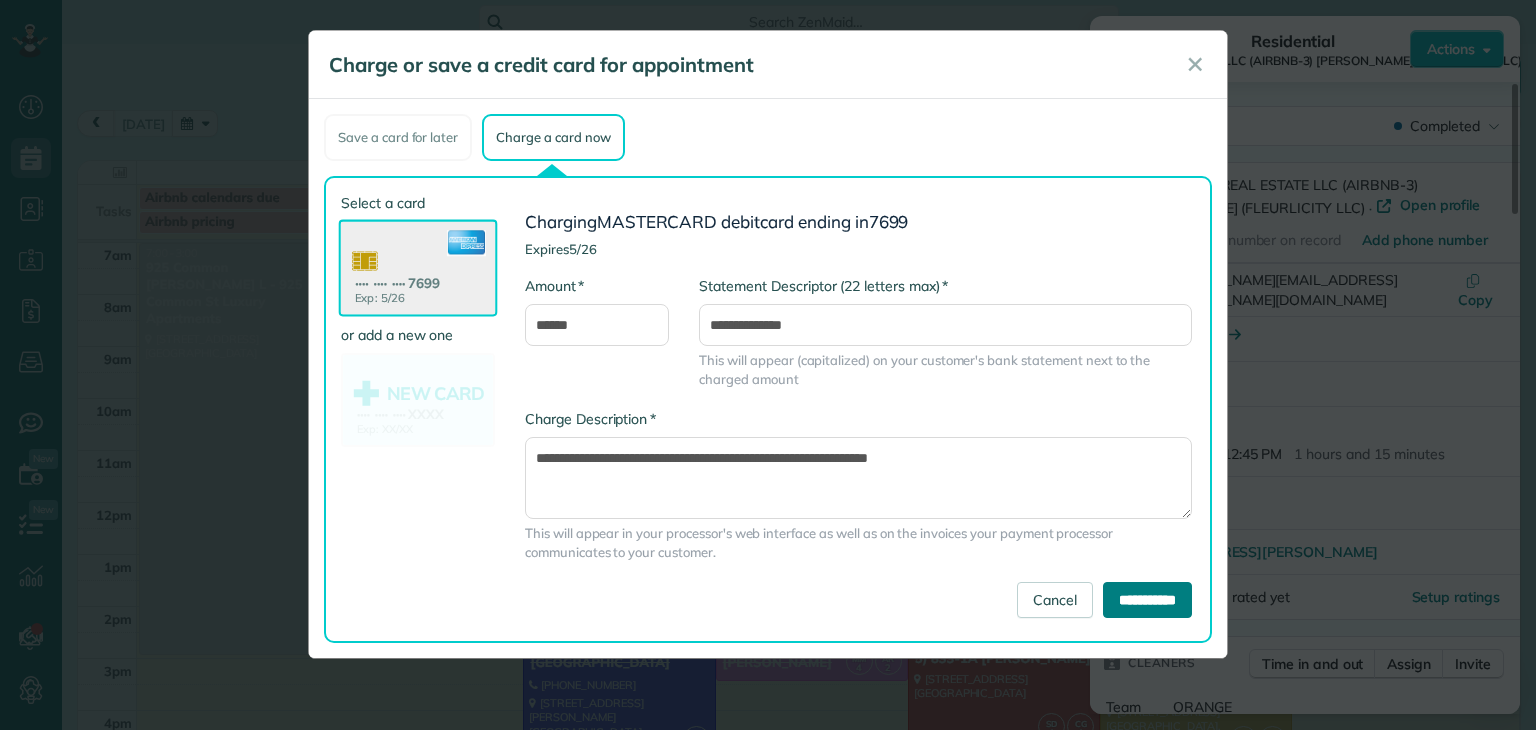 click on "**********" at bounding box center (1147, 600) 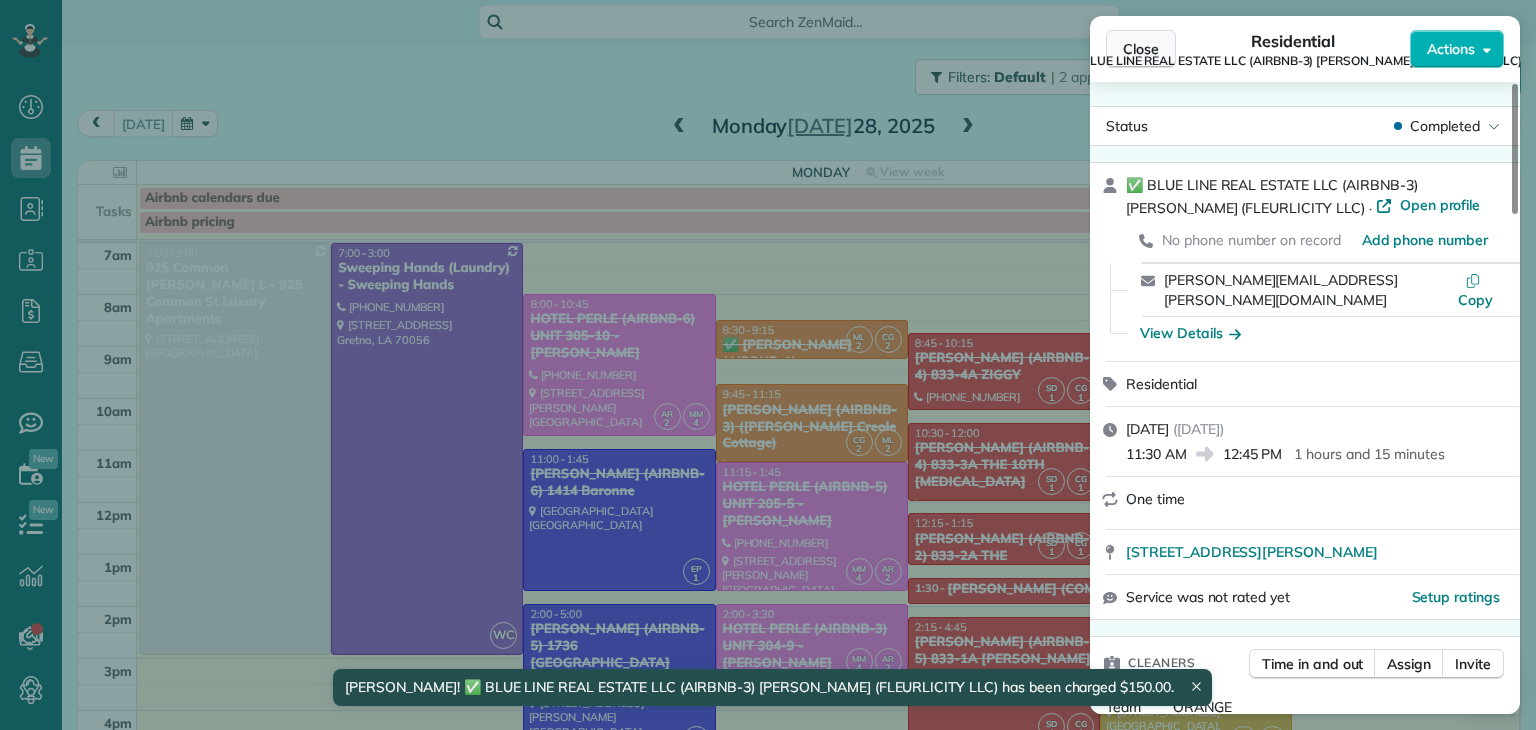 click on "Close" at bounding box center [1141, 49] 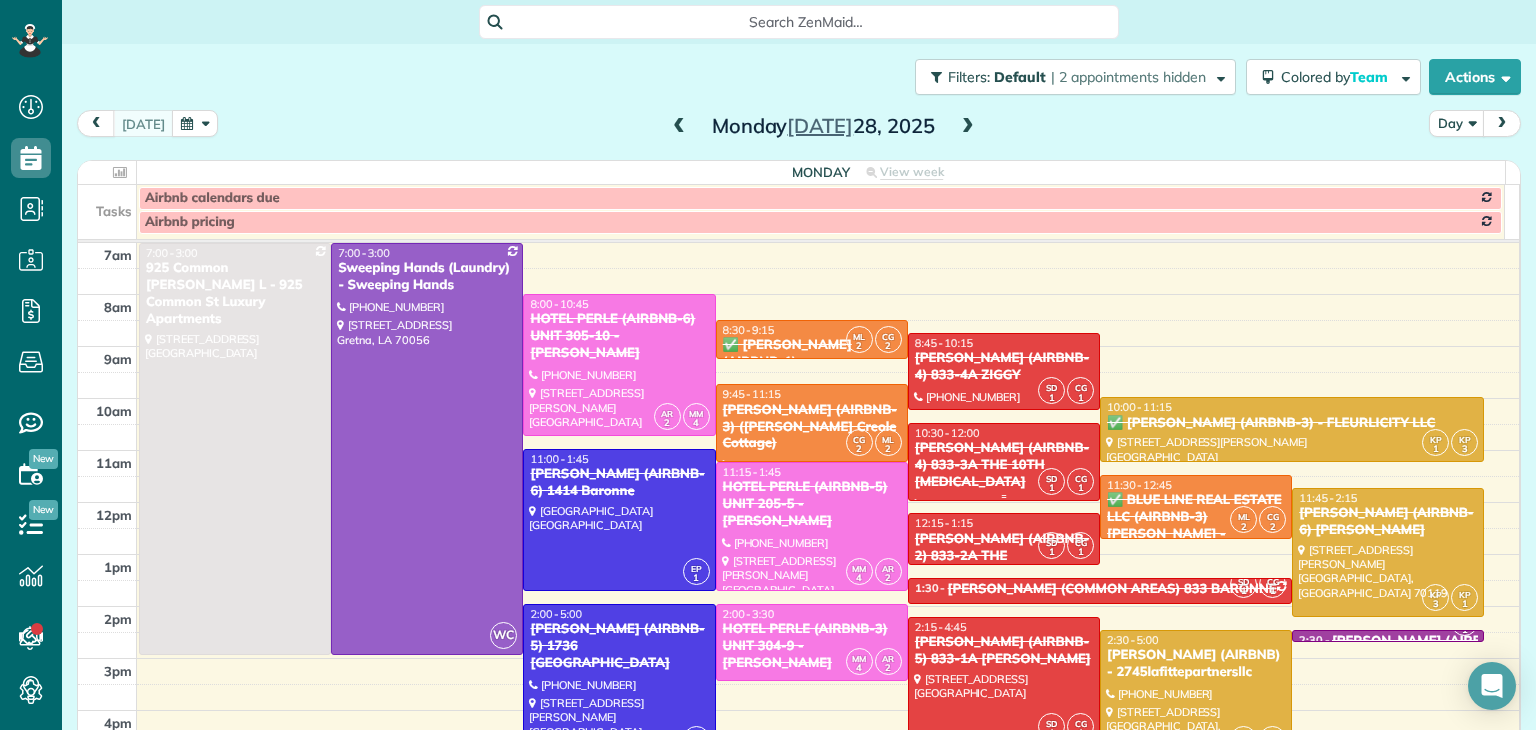 scroll, scrollTop: 100, scrollLeft: 0, axis: vertical 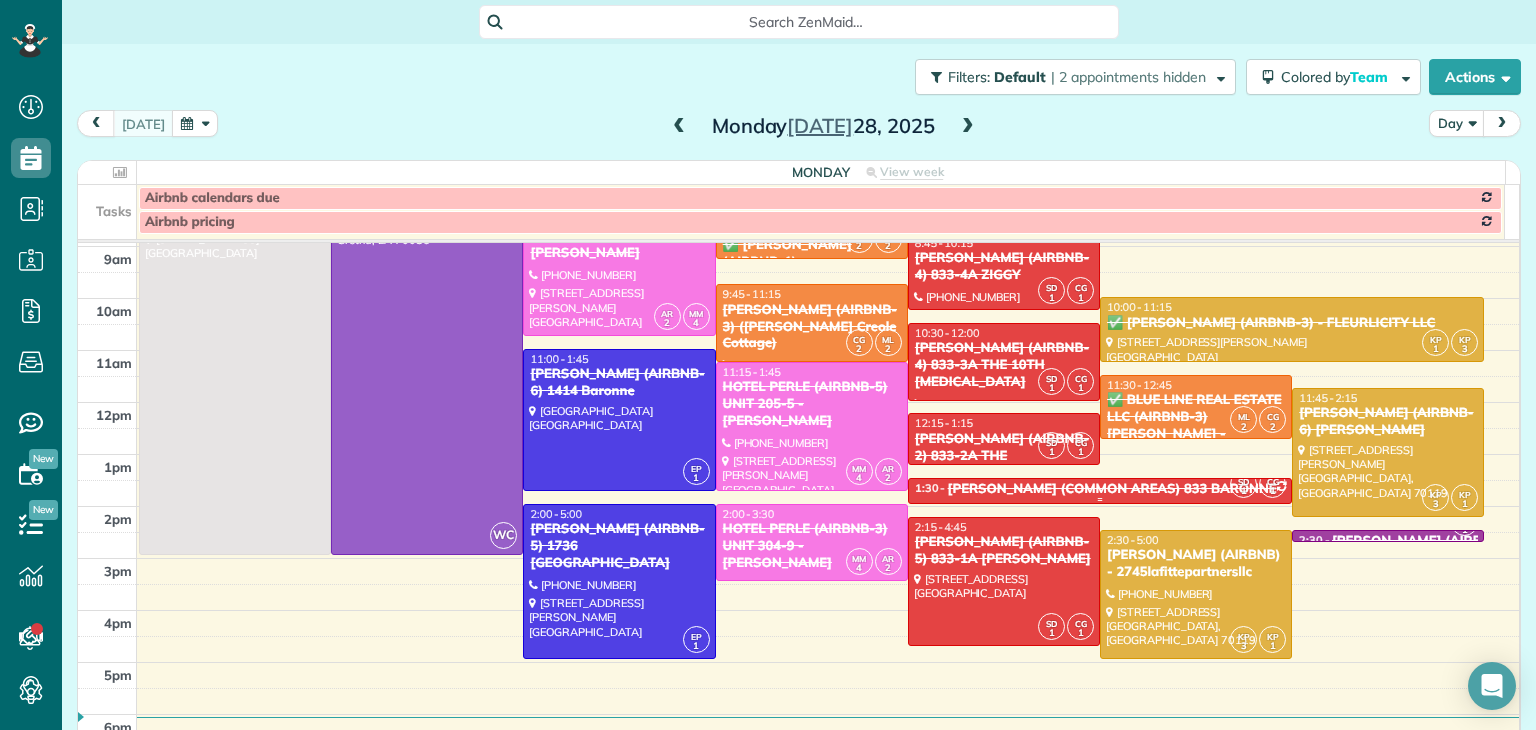 click on "[PERSON_NAME] (COMMON AREAS) 833 BARONNE" at bounding box center [1112, 489] 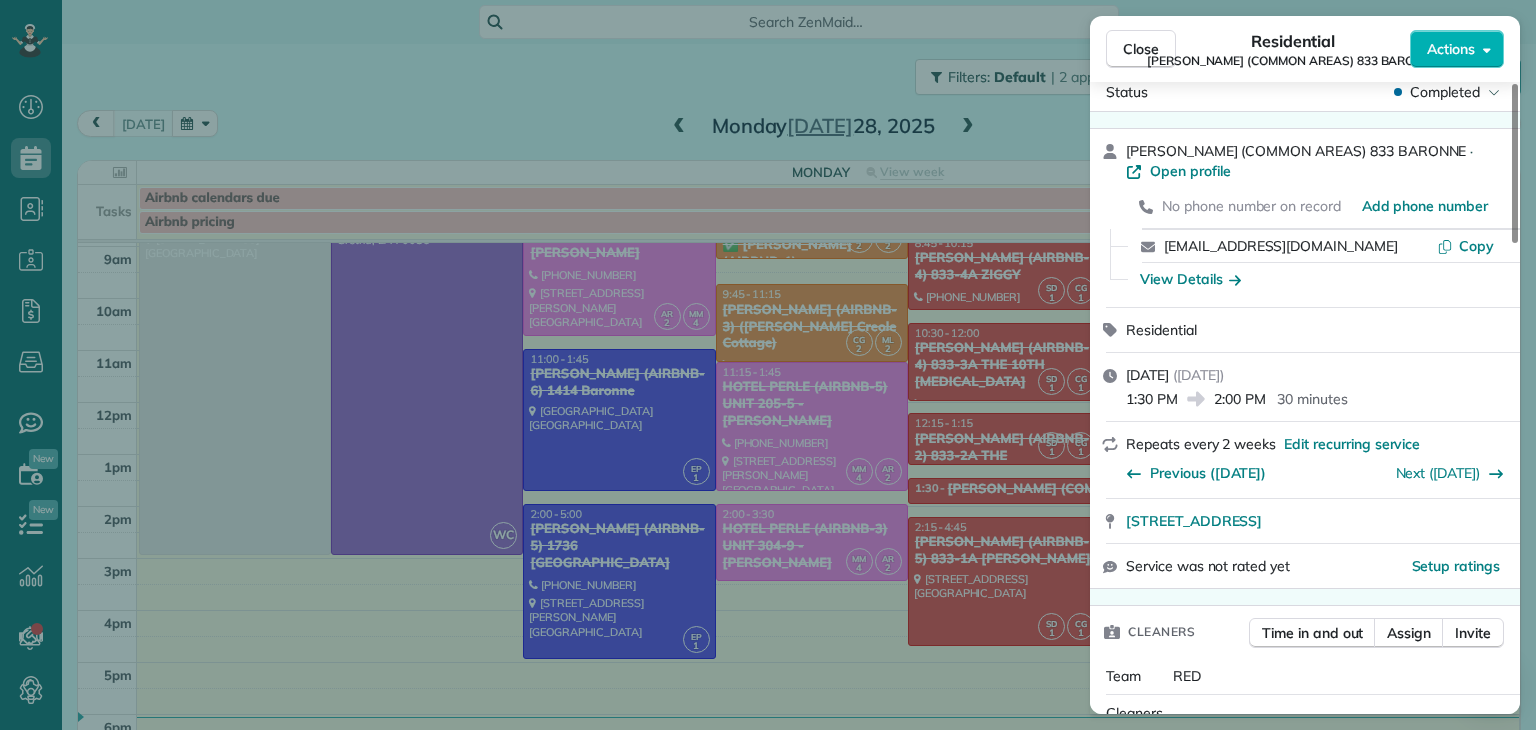 scroll, scrollTop: 0, scrollLeft: 0, axis: both 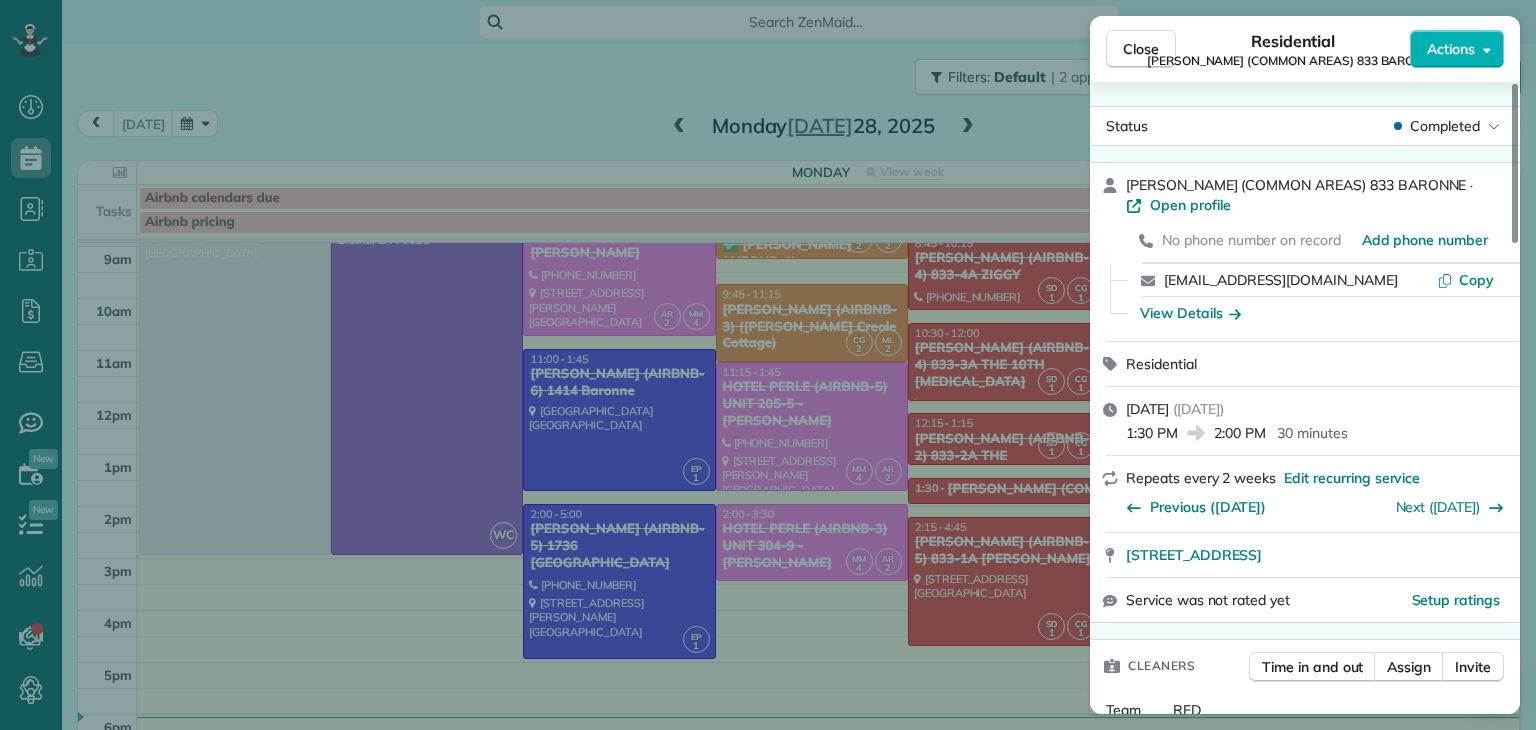 click on "Close Residential NICK BRUNO (COMMON AREAS) 833 BARONNE Actions Status Completed NICK BRUNO (COMMON AREAS) 833 BARONNE · Open profile No phone number on record Add phone number nbruno.pousadas@gmail.com Copy View Details Residential lunes, julio 28, 2025 ( today ) 1:30 PM 2:00 PM 30 minutes Repeats every 2 weeks Edit recurring service Previous (jul 15) Next (ago 12) 833 Baronne Street New Orleans LA 70113 Service was not rated yet Setup ratings Cleaners Time in and out Assign Invite Team RED Cleaners SONIA YANINA   DOMINGUEZ 1:30 PM 2:01 PM CLAUDIA   GUTIERREZ 1:30 PM 2:00 PM Checklist Try Now Keep this appointment up to your standards. Stay on top of every detail, keep your cleaners organised, and your client happy. Assign a checklist Watch a 5 min demo Billing Billing actions Service Service Price Automatically calculated $0.00 Overcharge $0.00 Discount $0.00 Coupon discount - Primary tax - Secondary tax - Total appointment price $0.00 Tips collected New feature! $0.00 Mark as paid Total including tip 0 3" at bounding box center [768, 365] 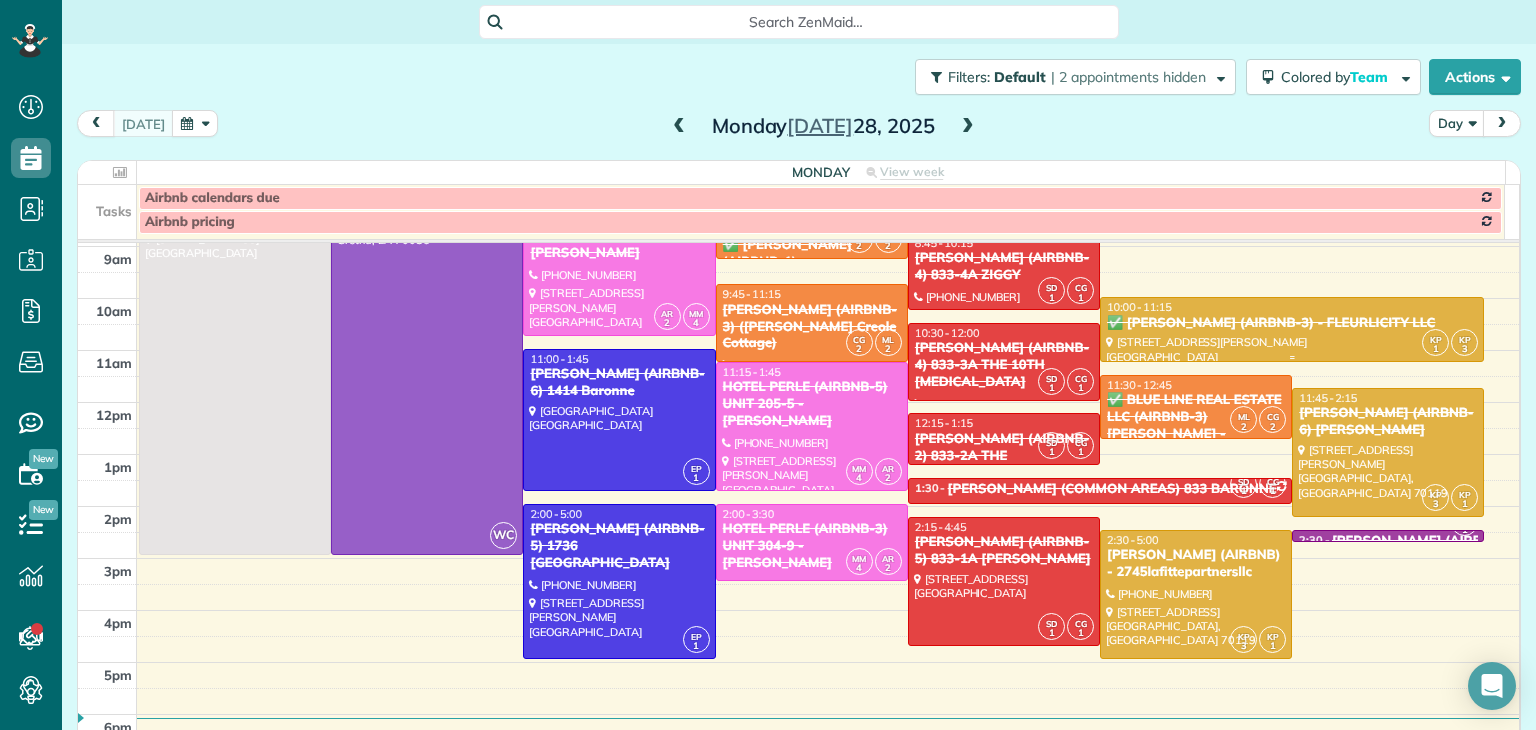 click on "✅ [PERSON_NAME] (AIRBNB-3) - FLEURLICITY LLC" at bounding box center (1292, 323) 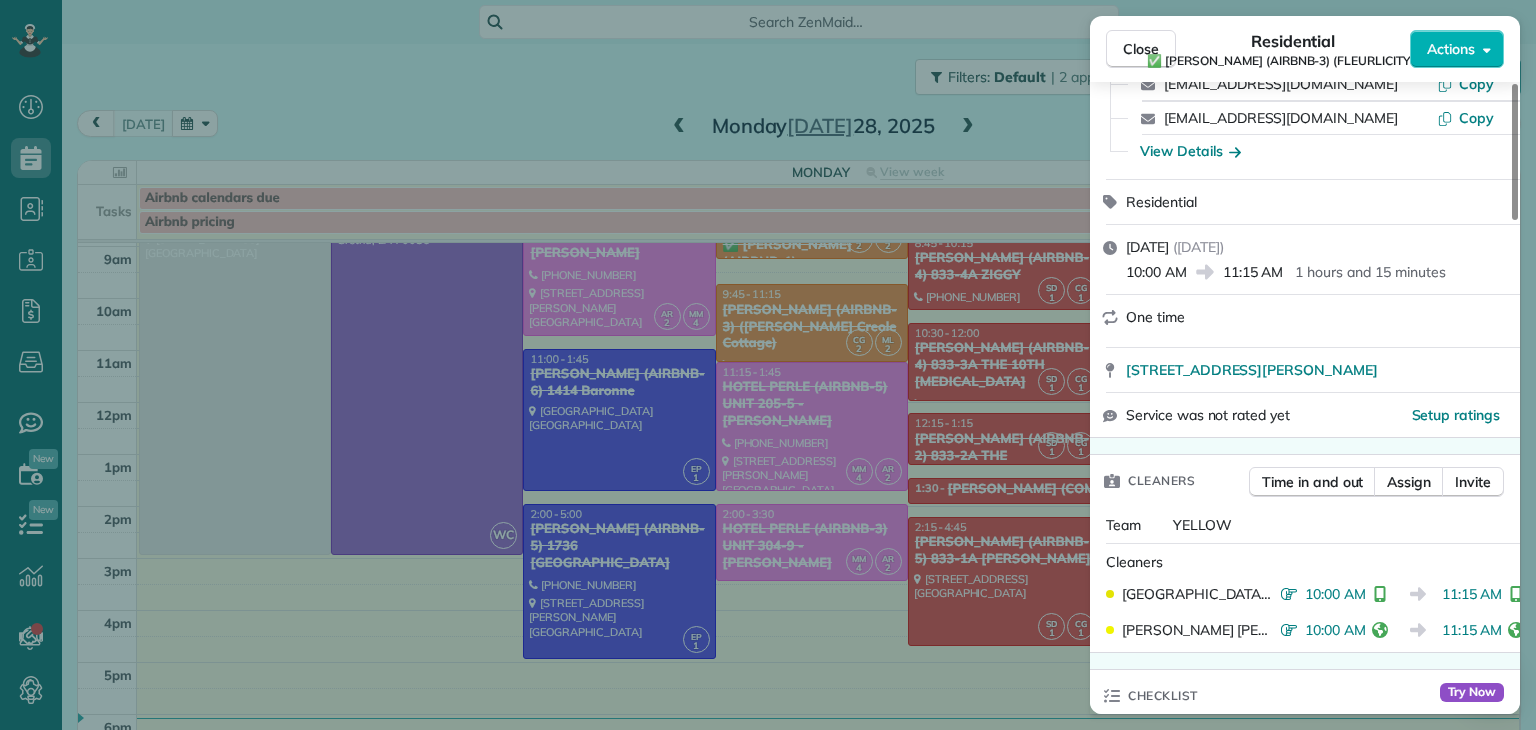 scroll, scrollTop: 0, scrollLeft: 0, axis: both 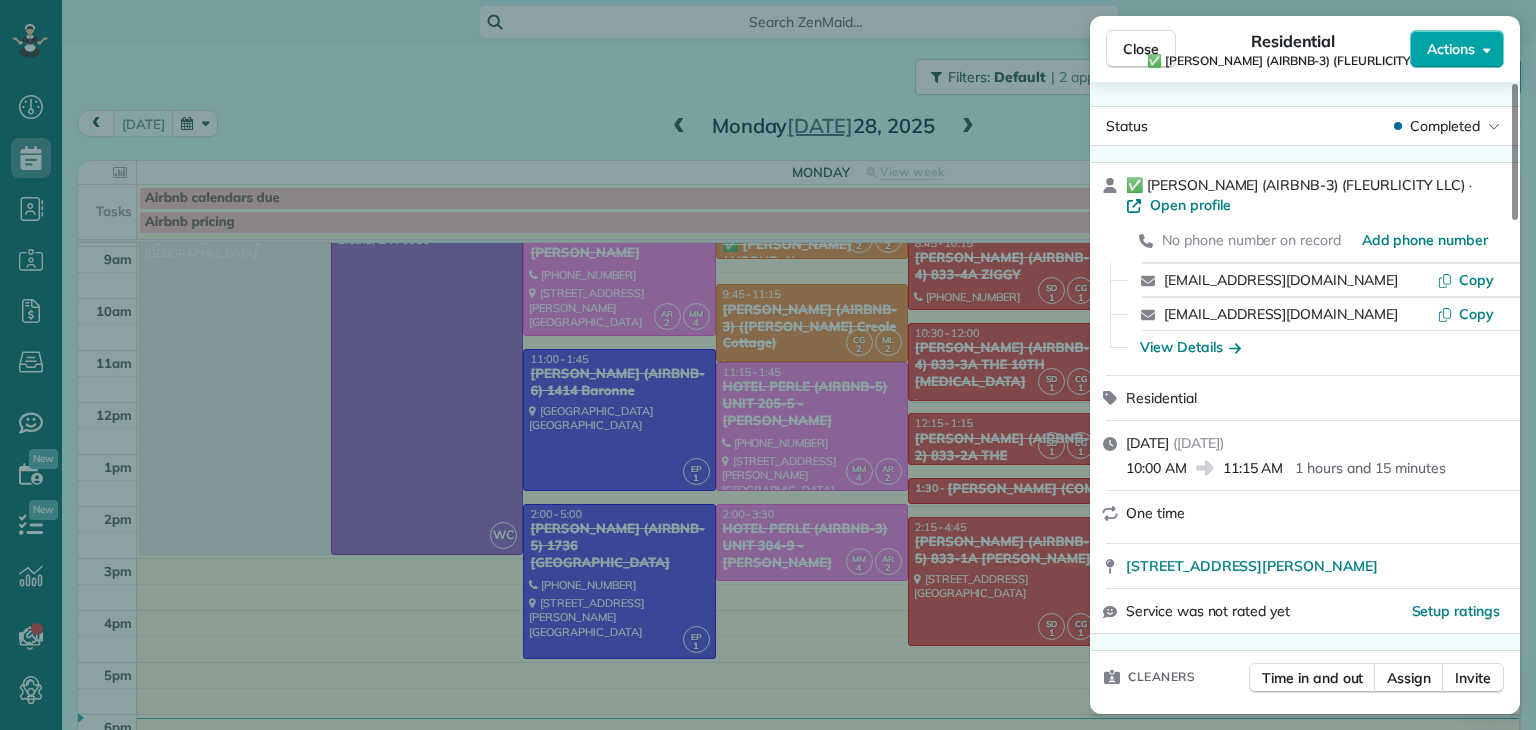 click on "Actions" at bounding box center [1457, 49] 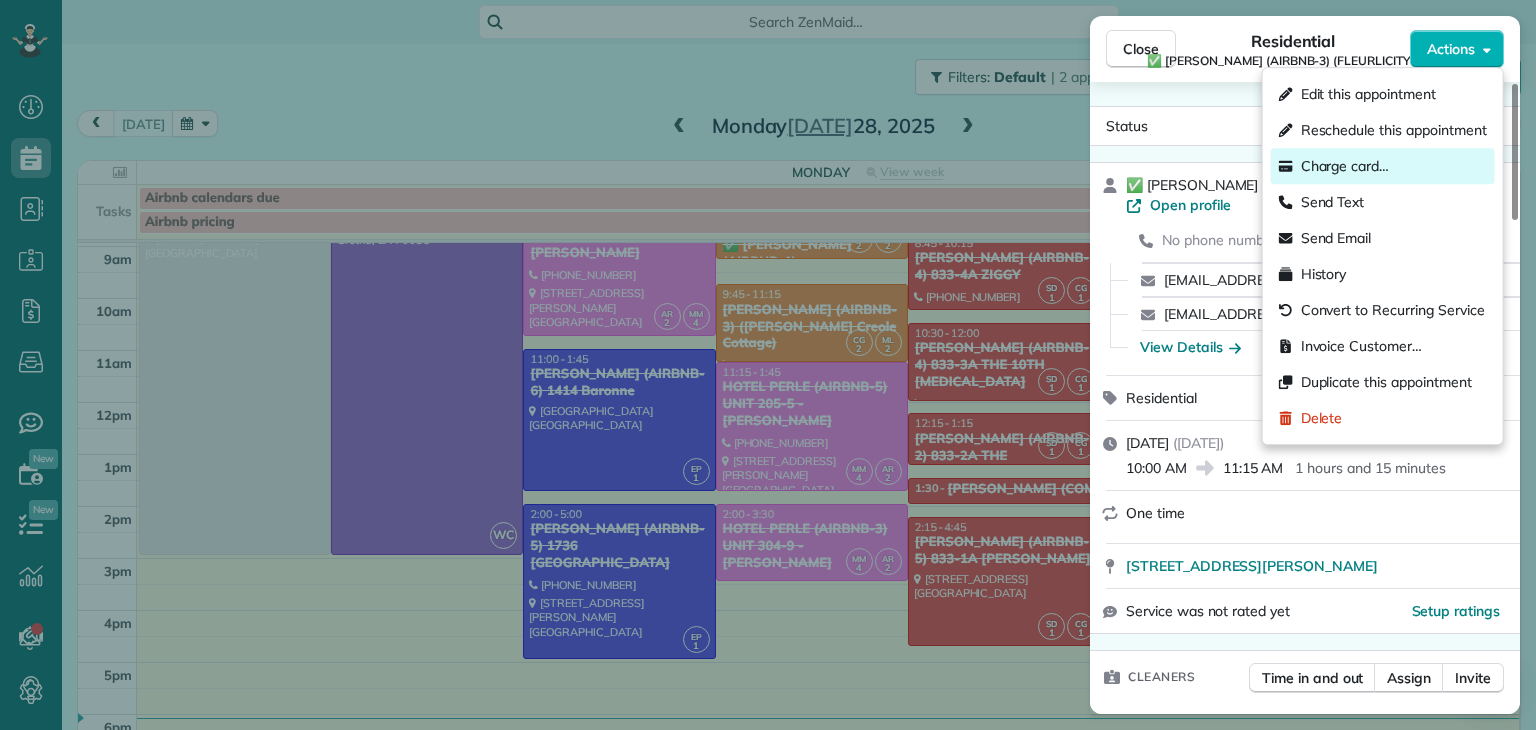 click on "Charge card…" at bounding box center (1345, 166) 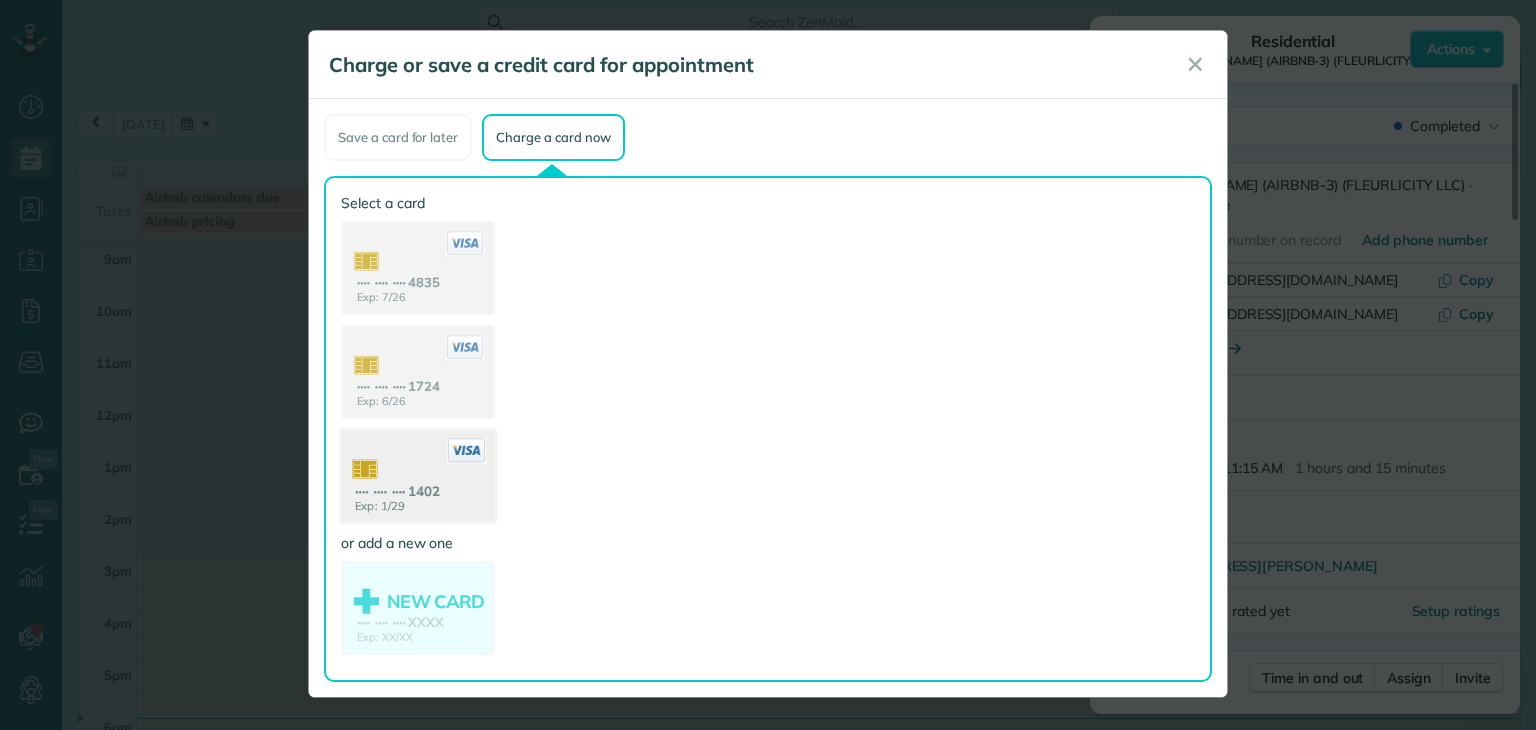 click 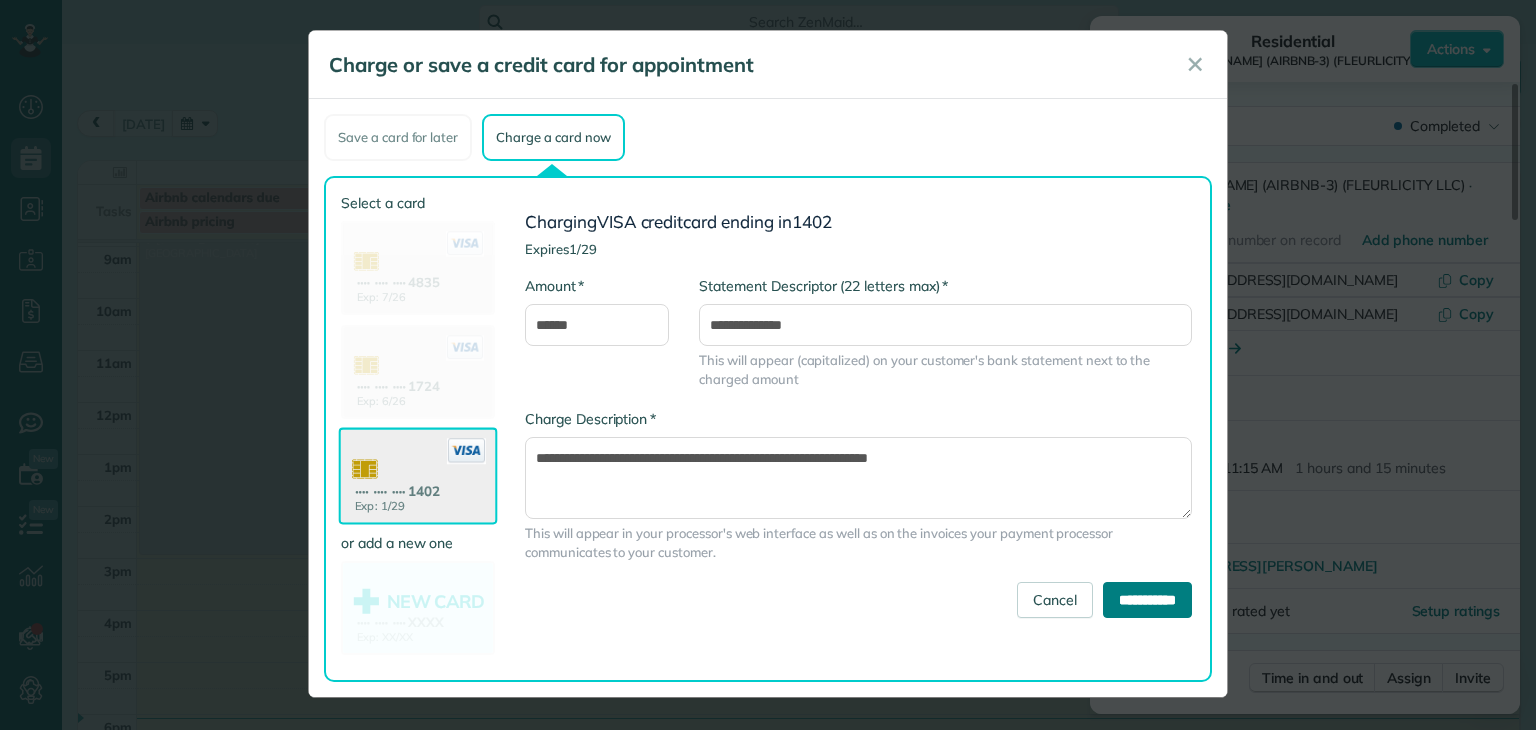 click on "**********" at bounding box center (1147, 600) 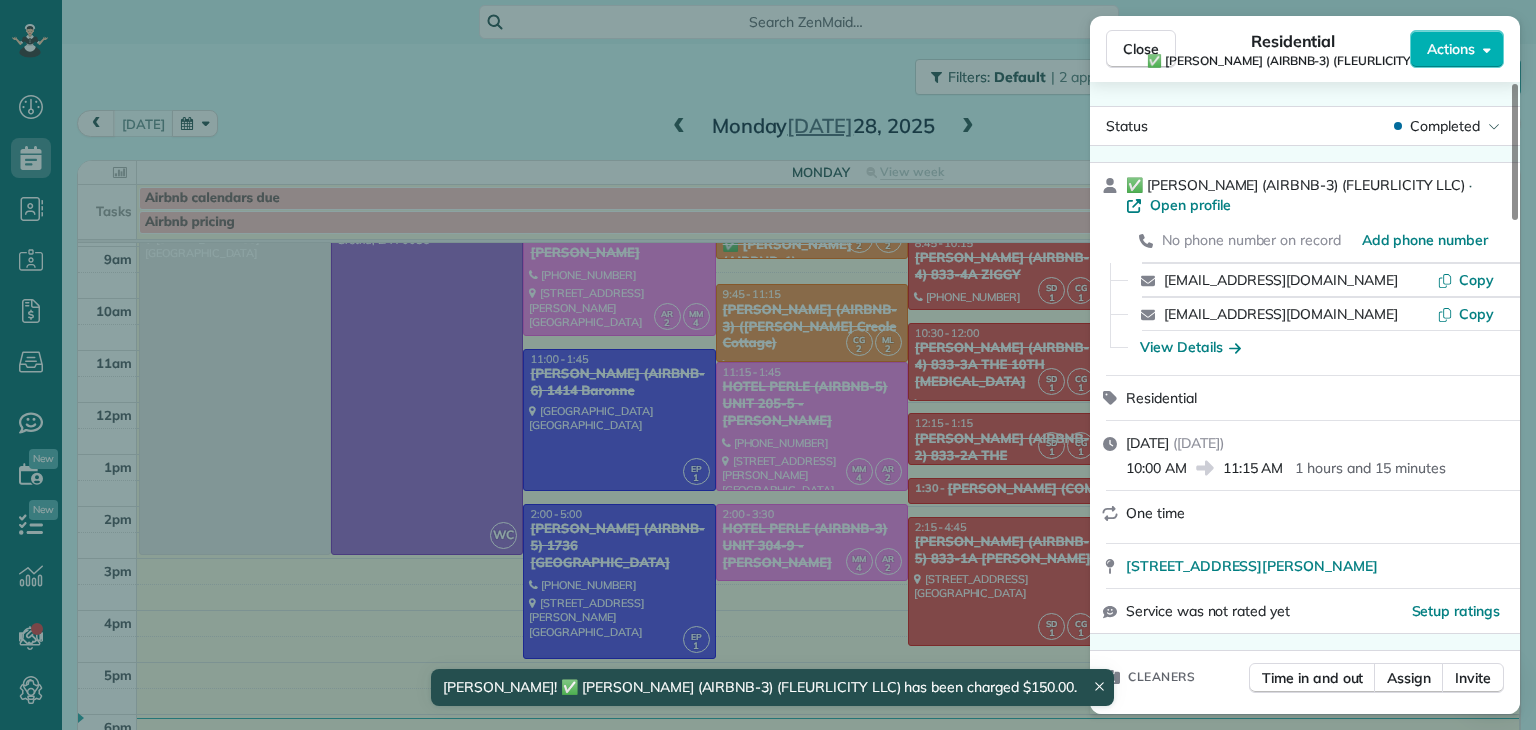 click on "Close Residential ✅ LARRY COSSE (AIRBNB-3) (FLEURLICITY LLC) Actions Status Completed ✅ LARRY COSSE (AIRBNB-3) (FLEURLICITY LLC) · Open profile No phone number on record Add phone number katrinasatkins@gmail.com Copy larrycosse@gmail.com Copy View Details Residential lunes, julio 28, 2025 ( today ) 10:00 AM 11:15 AM 1 hours and 15 minutes One time 1123 Gordon Street Codigo 4807 New Orleans LA 70117 Service was not rated yet Setup ratings Cleaners Time in and out Assign Invite Team YELLOW Cleaners KENIA   PACHECO 10:00 AM 11:15 AM KAREN   PACHECO 10:00 AM 11:15 AM Checklist Try Now Keep this appointment up to your standards. Stay on top of every detail, keep your cleaners organised, and your client happy. Assign a checklist Watch a 5 min demo Billing Billing actions Service Service Price (1x $150.00) $150.00 Add an item Overcharge $0.00 Discount $0.00 Coupon discount - Primary tax - Secondary tax - Total appointment price $150.00 Tips collected New feature! $0.00 Paid by card Total including tip $150.00 2" at bounding box center [768, 365] 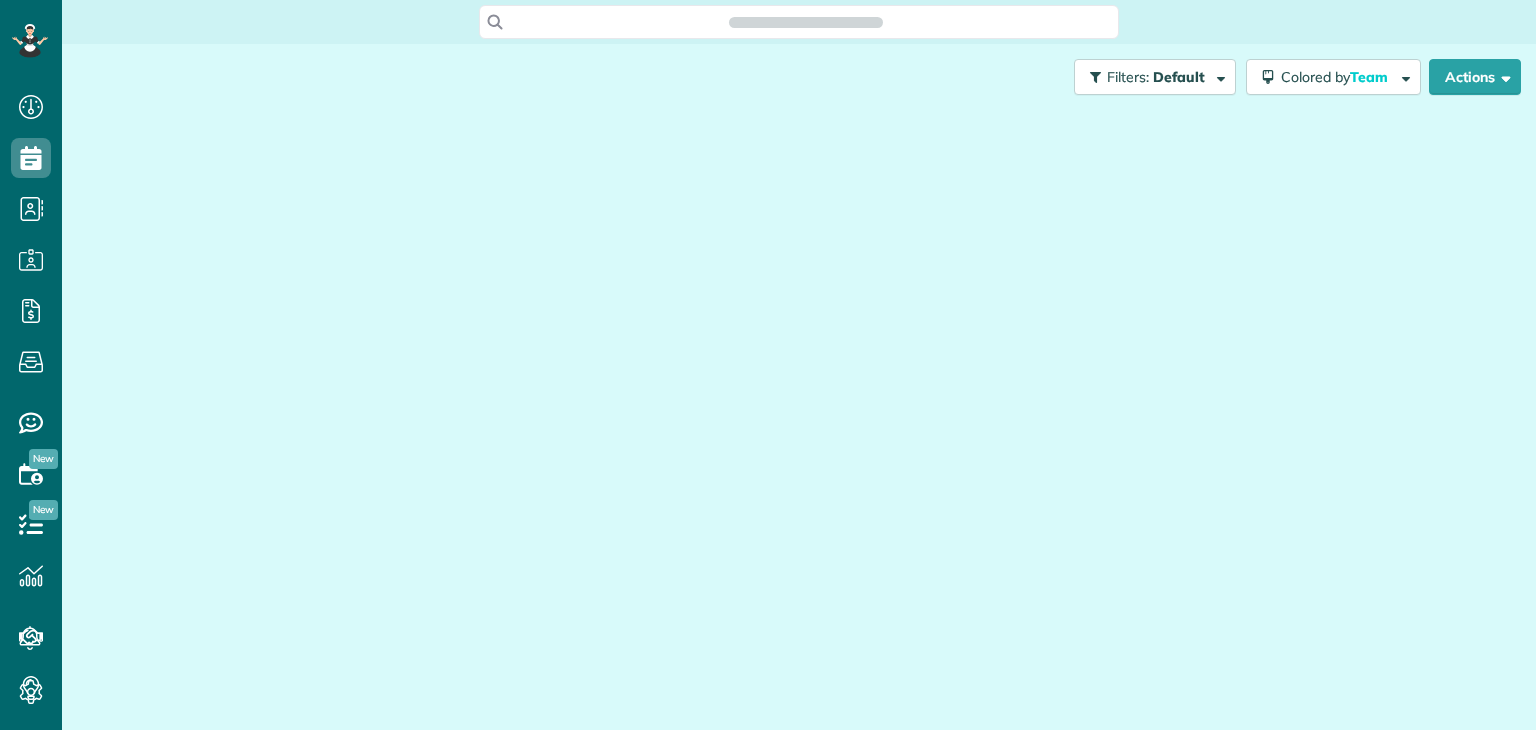 scroll, scrollTop: 0, scrollLeft: 0, axis: both 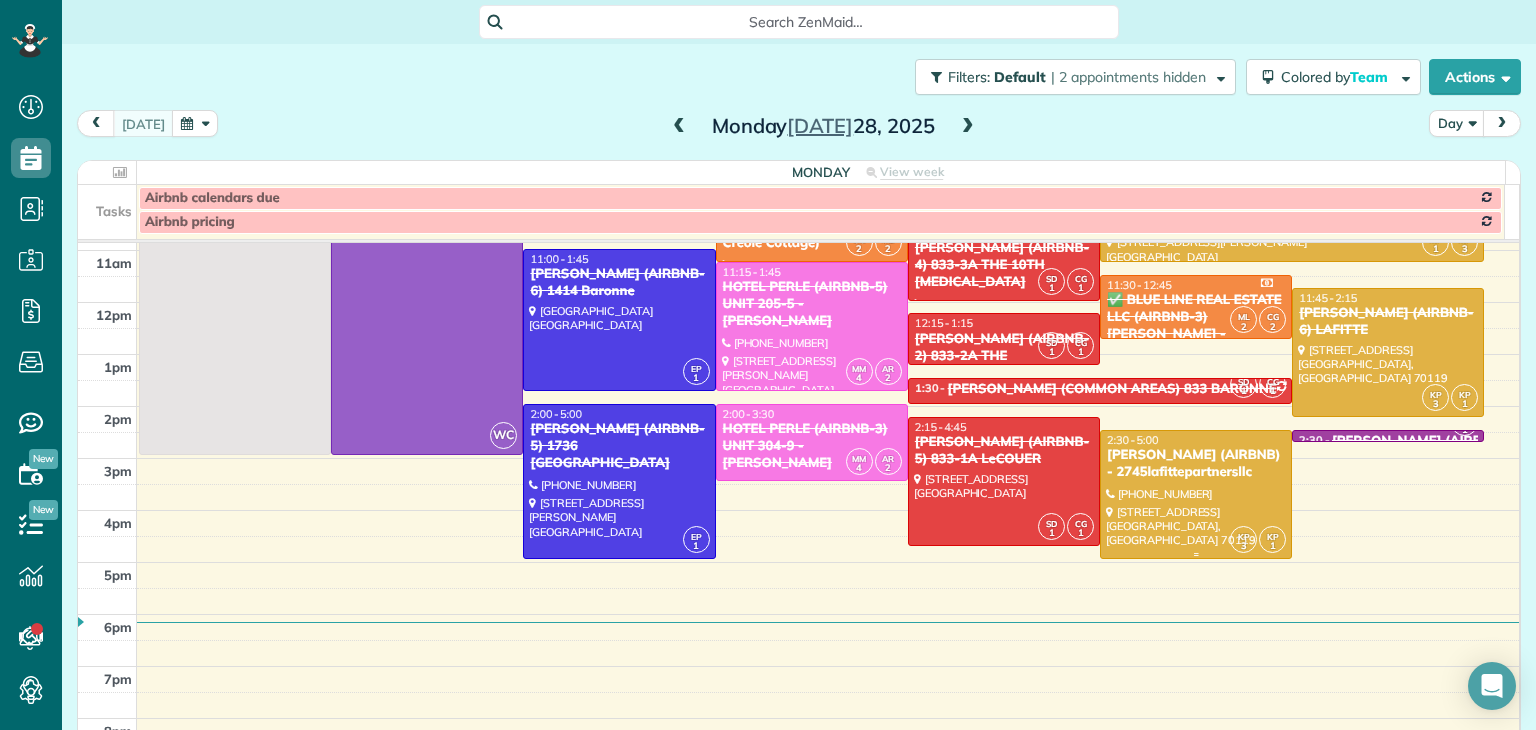 click on "[PERSON_NAME] (AIRBNB) - 2745lafittepartnersllc" at bounding box center [1196, 464] 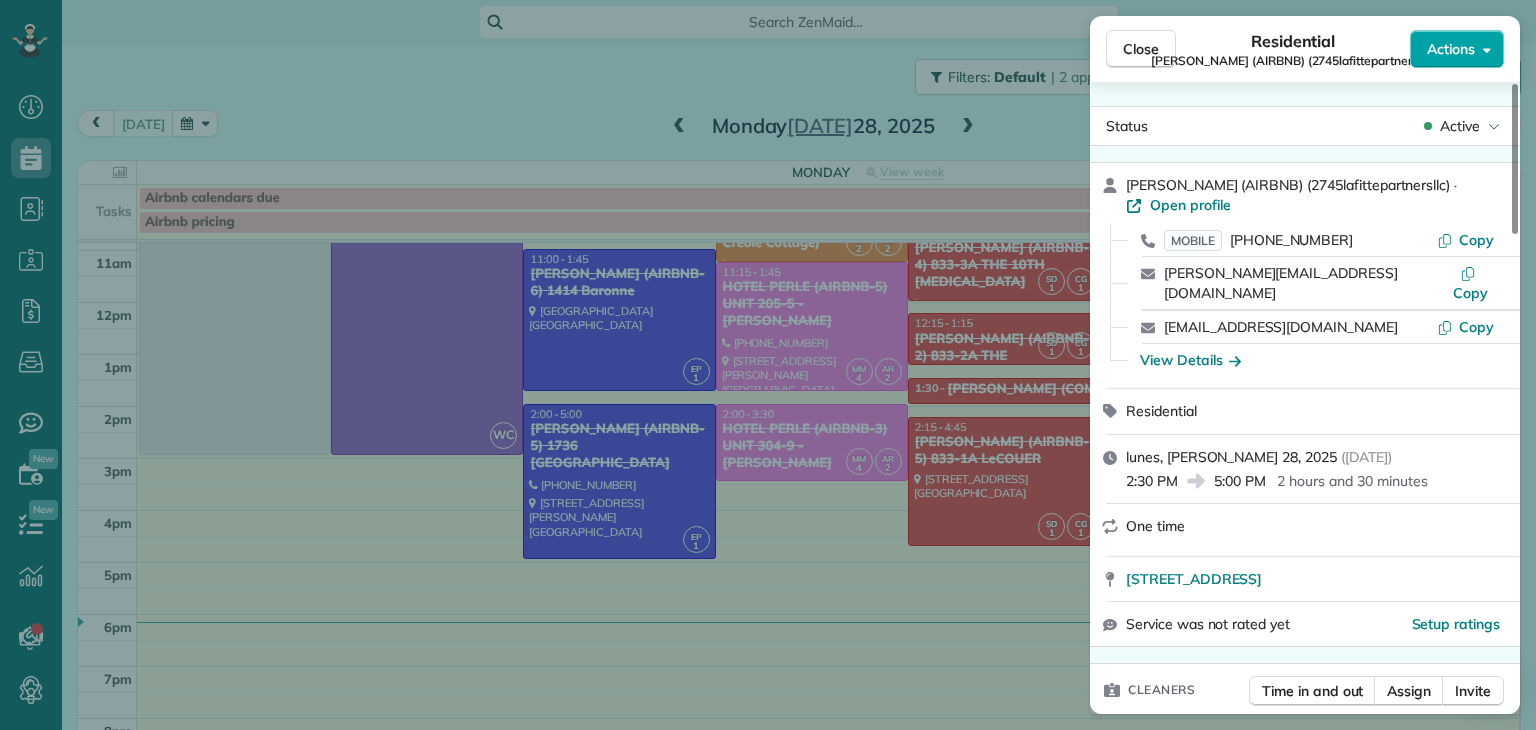 click on "Actions" at bounding box center (1457, 49) 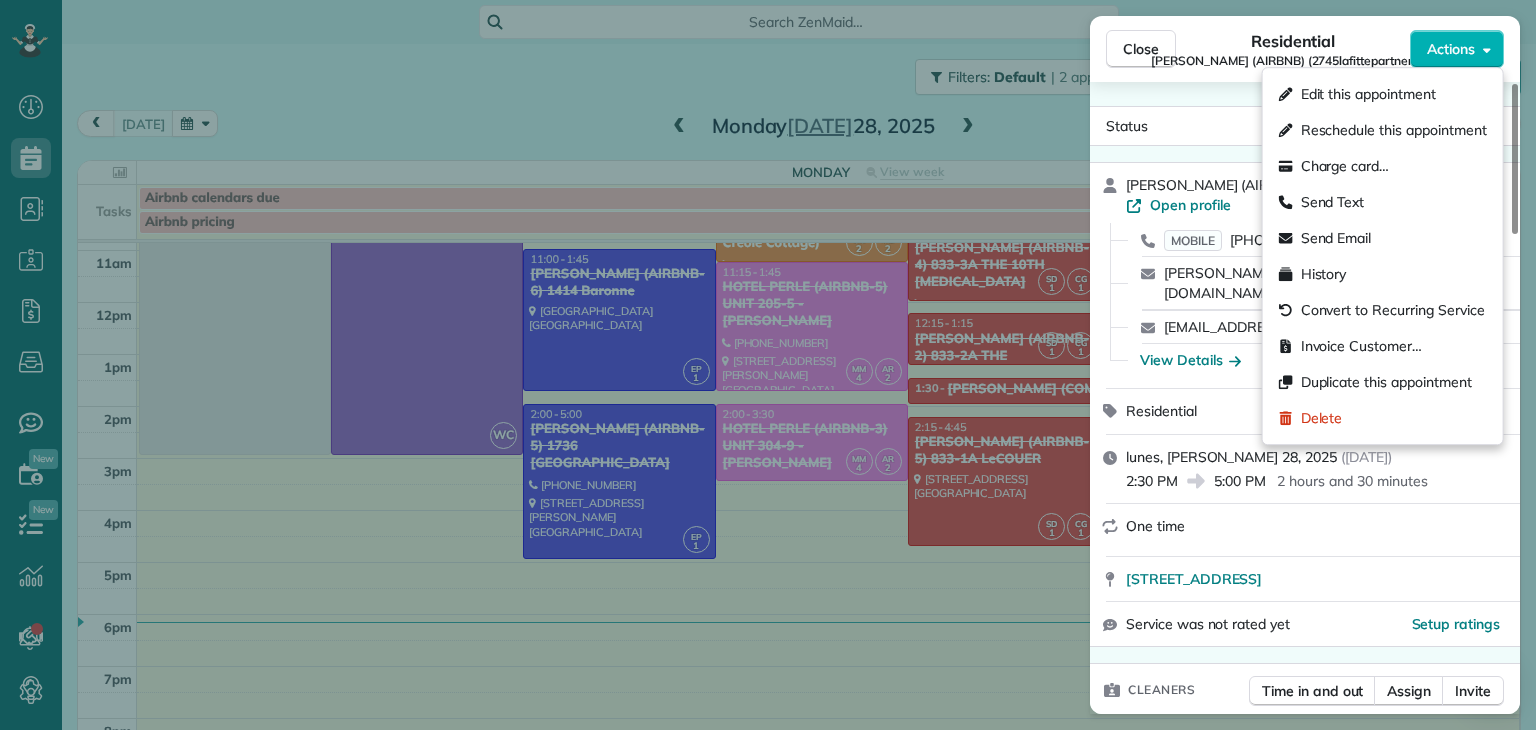 click on "Invoice Customer…" at bounding box center (1361, 346) 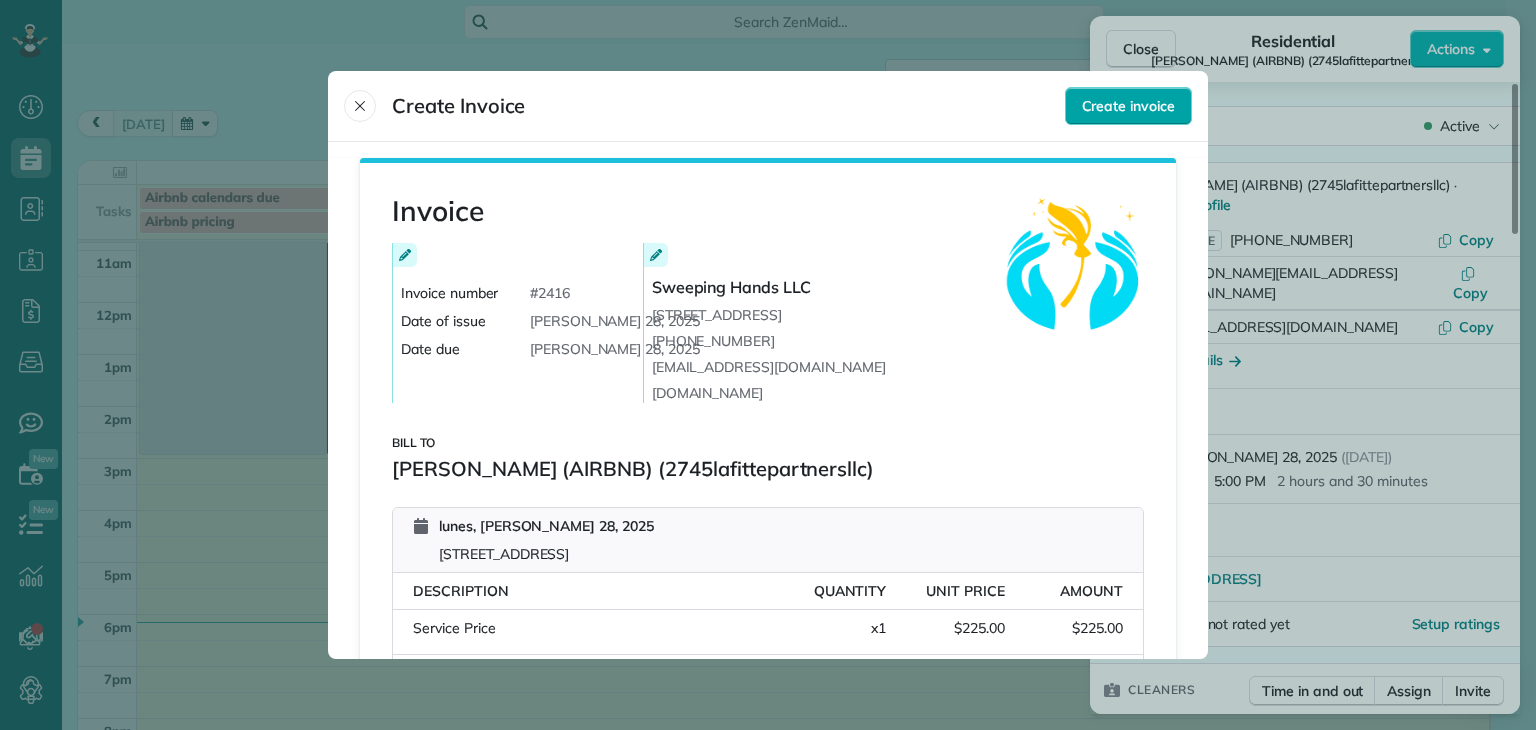 click on "Create invoice" at bounding box center (1128, 106) 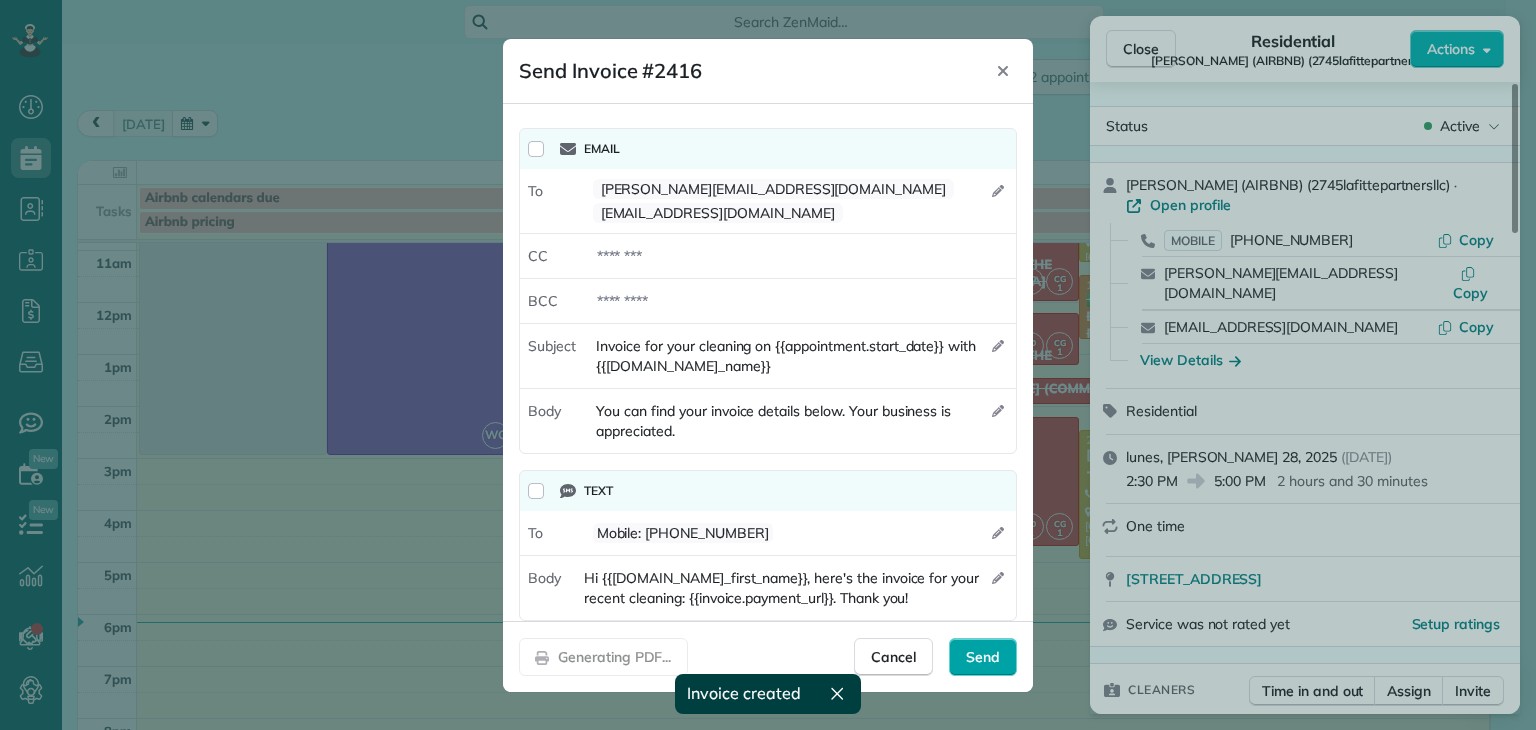 click on "Send" at bounding box center [983, 657] 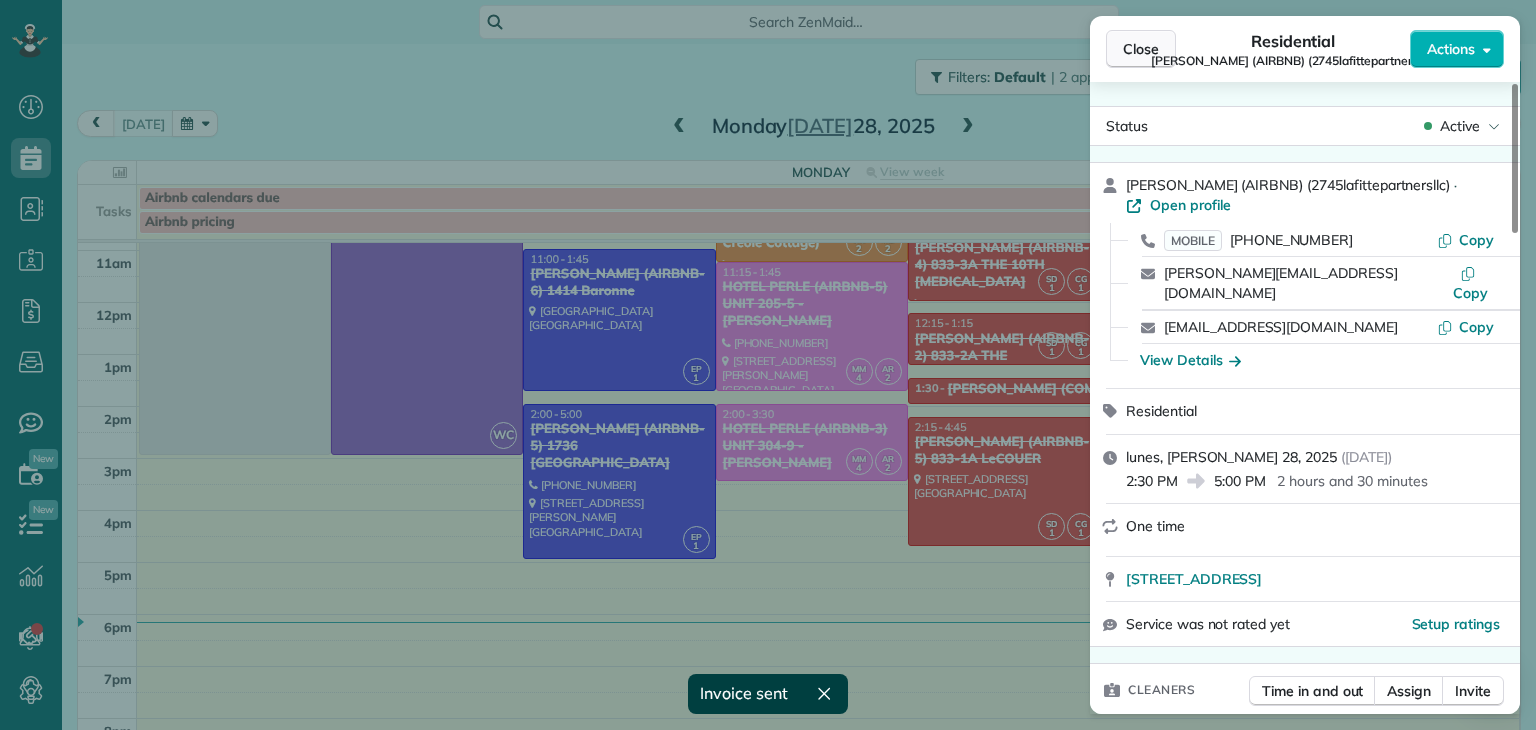 click on "Close" at bounding box center [1141, 49] 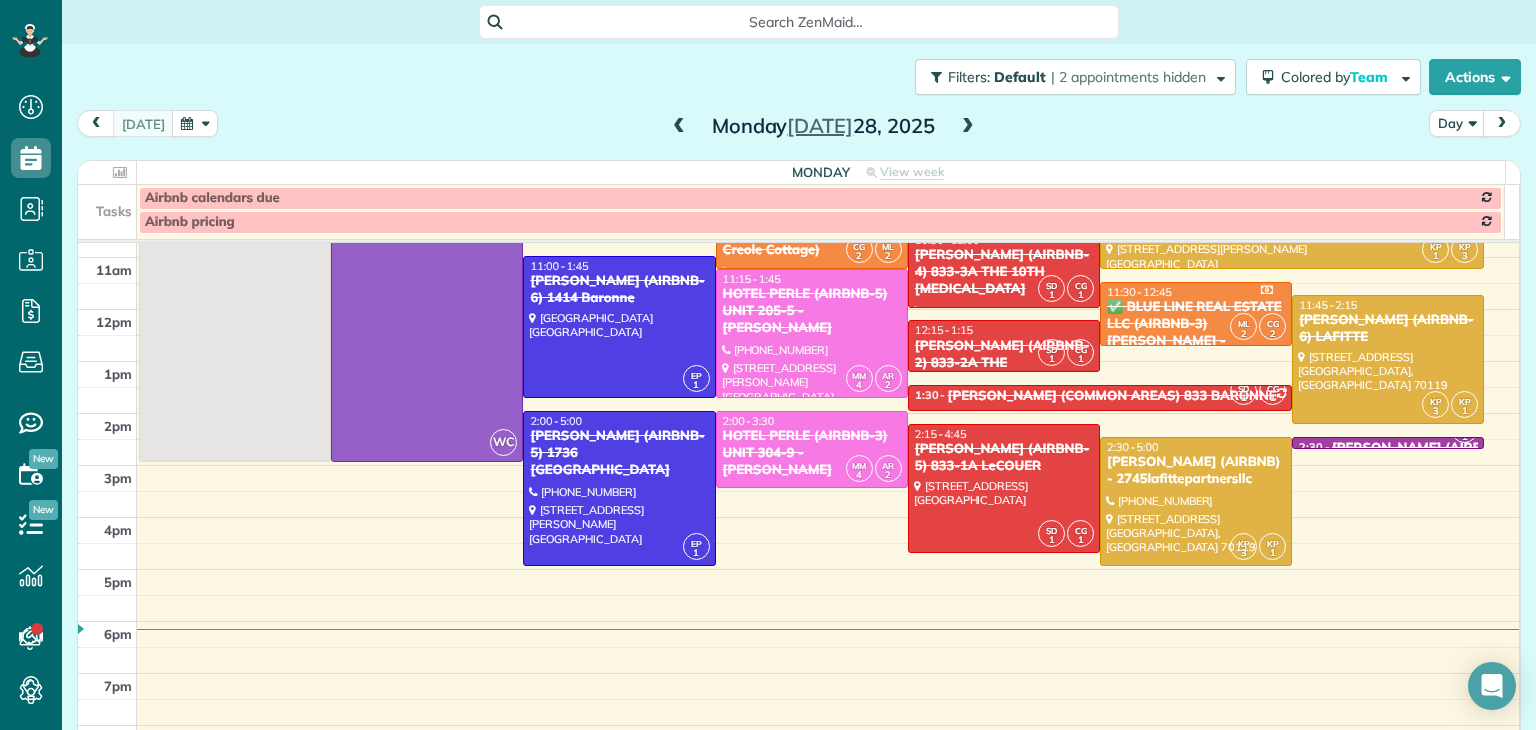 scroll, scrollTop: 200, scrollLeft: 0, axis: vertical 